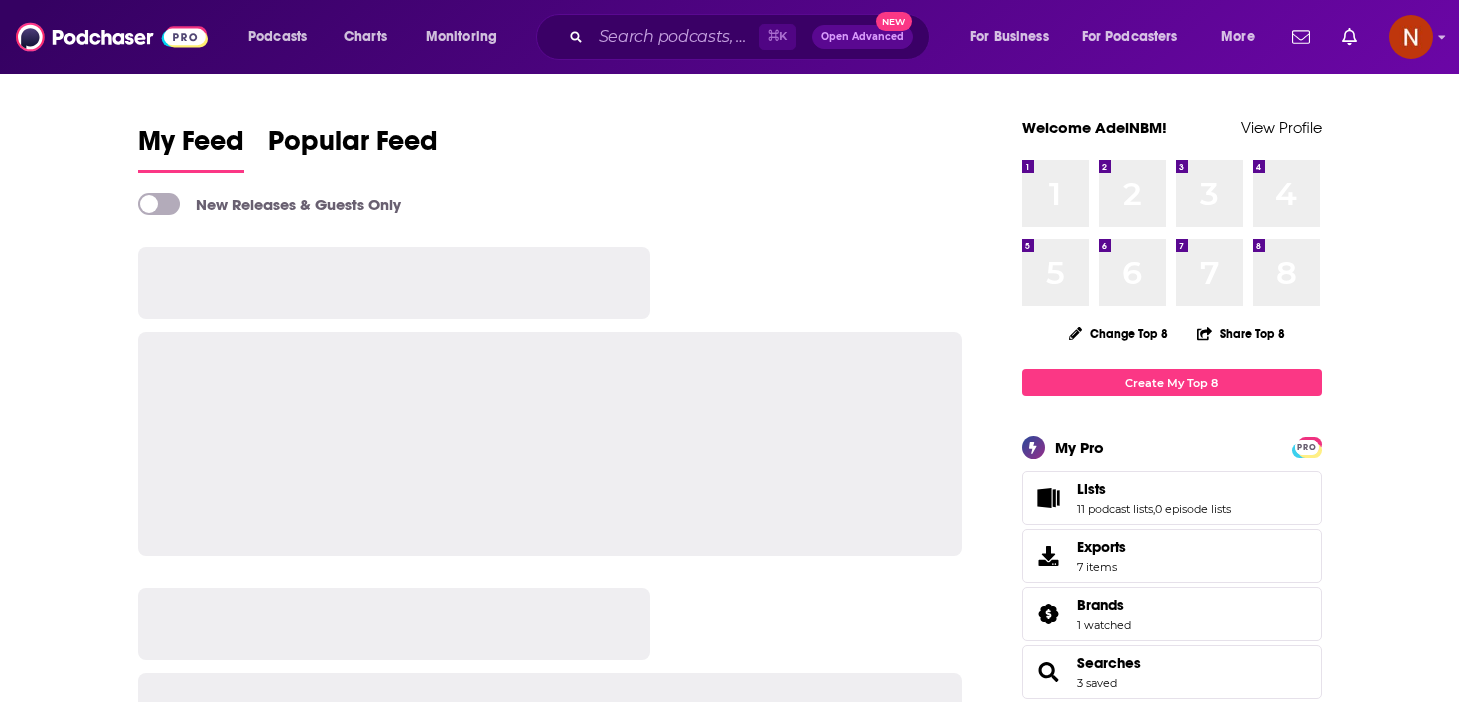 scroll, scrollTop: 0, scrollLeft: 0, axis: both 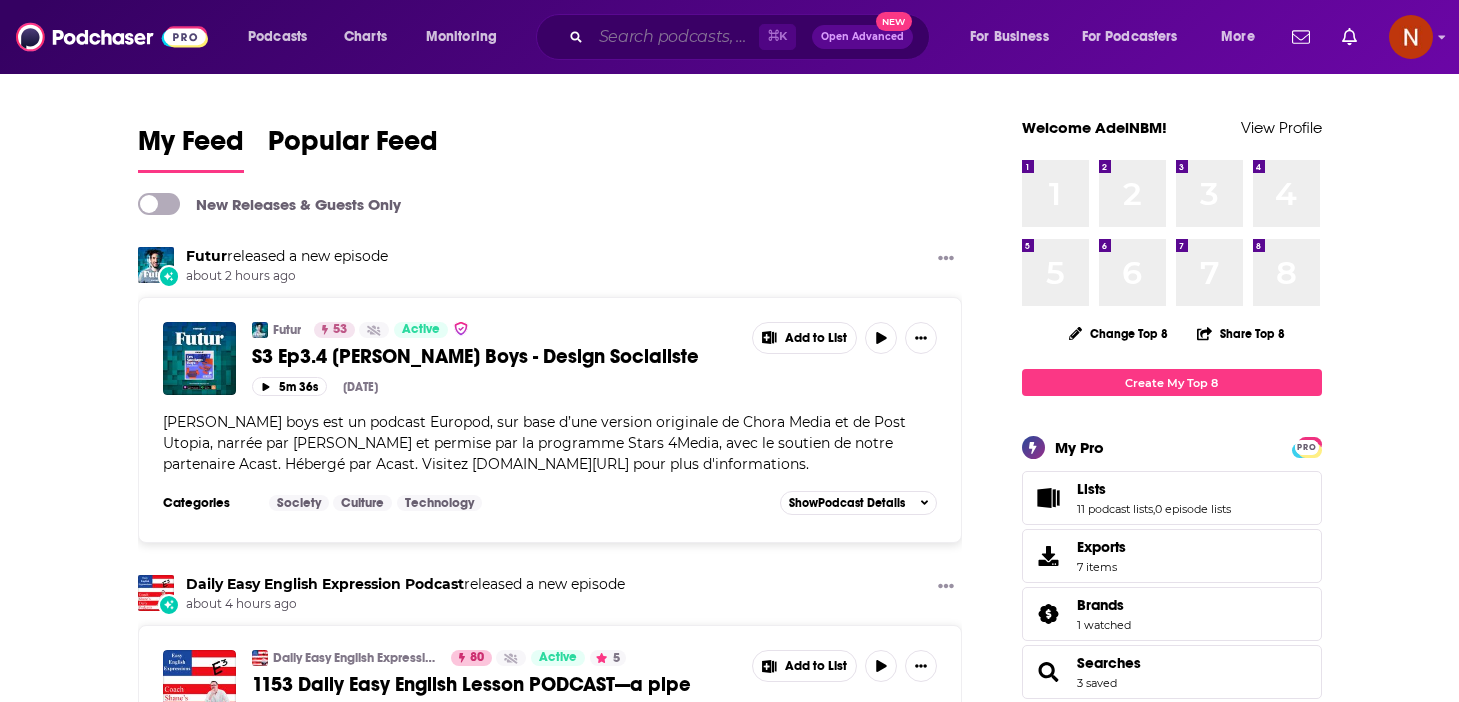 click at bounding box center (675, 37) 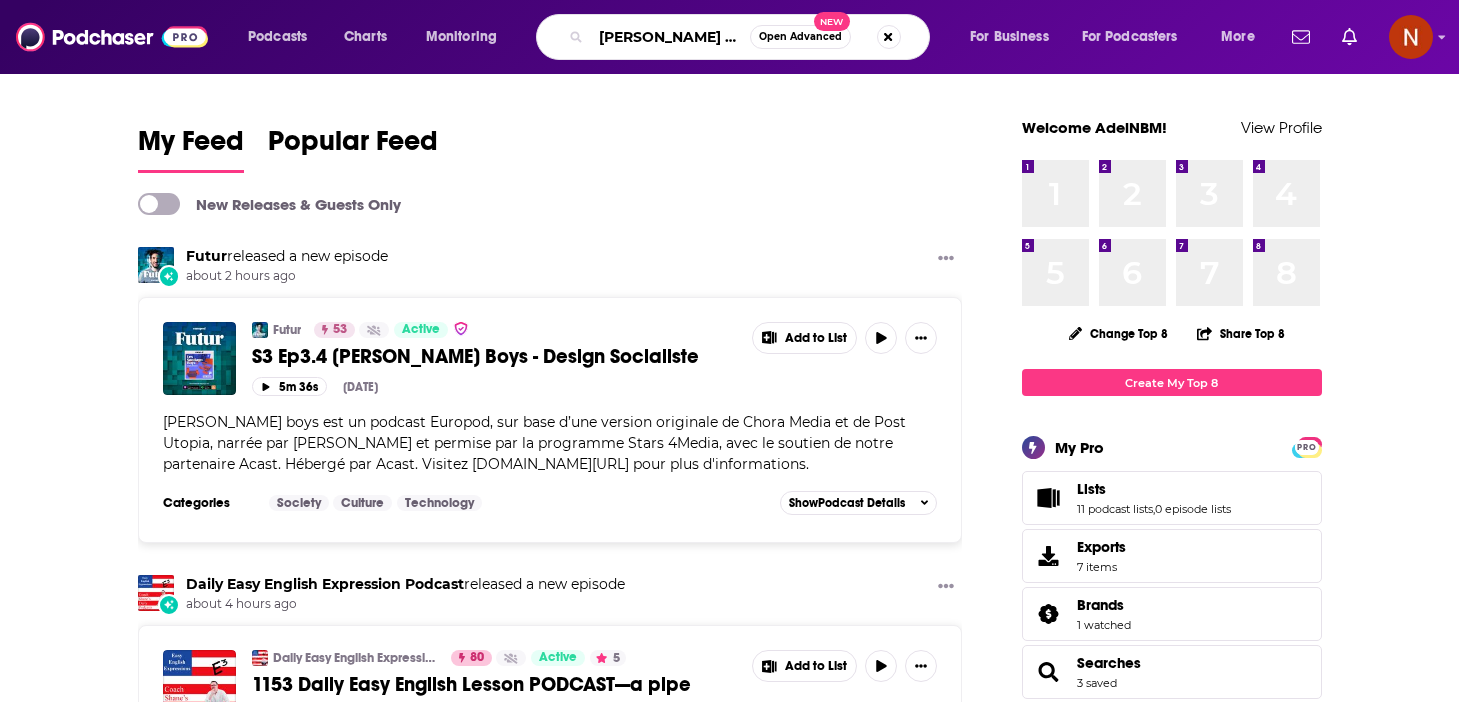 type on "[PERSON_NAME] and [PERSON_NAME]" 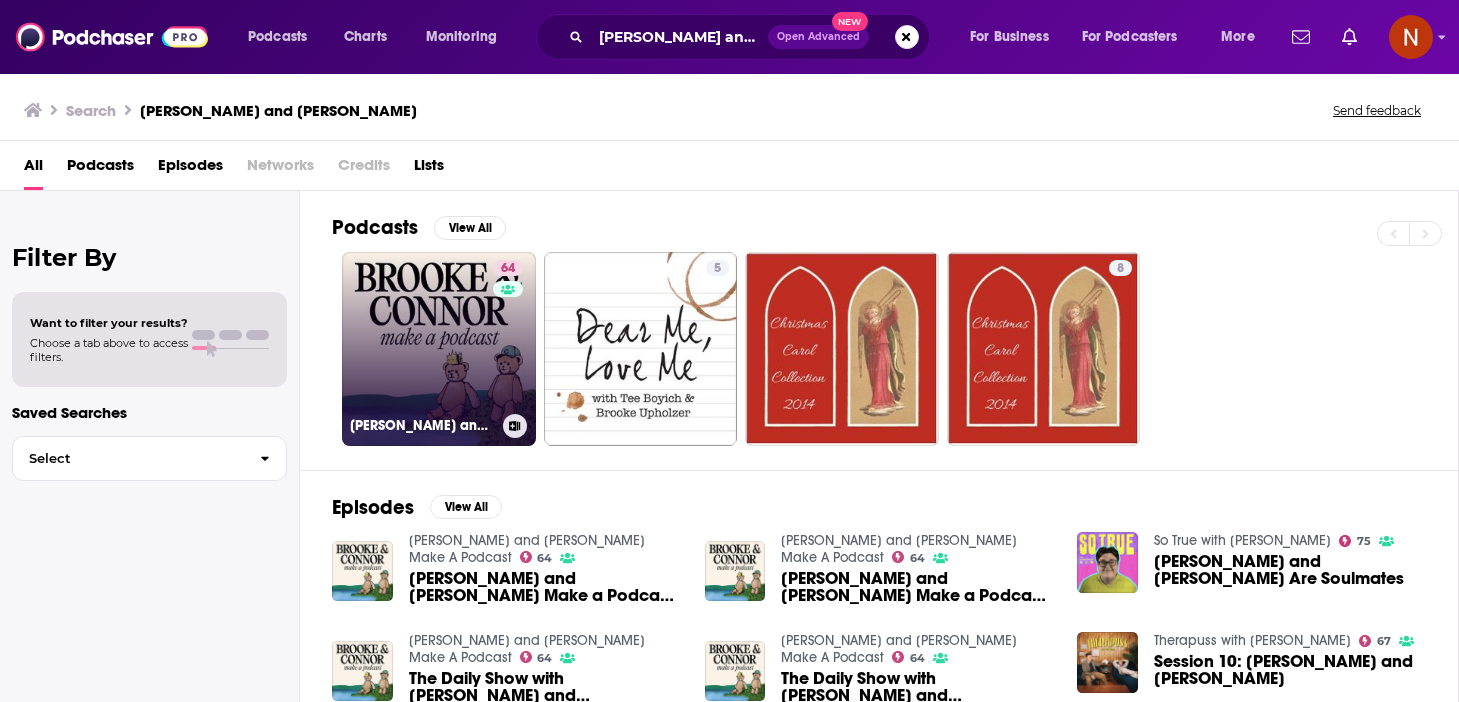 click on "Brooke and Connor Make A Podcast" at bounding box center (422, 425) 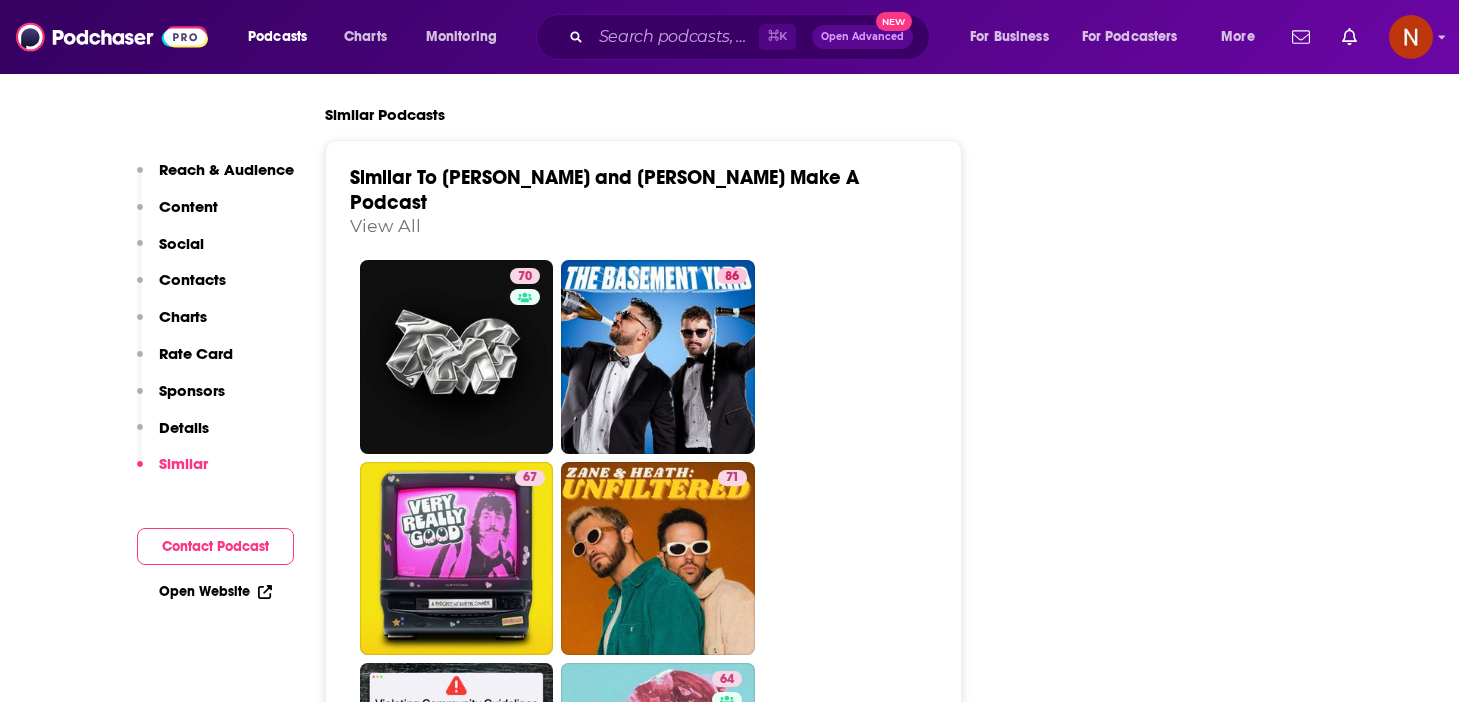 scroll, scrollTop: 3815, scrollLeft: 0, axis: vertical 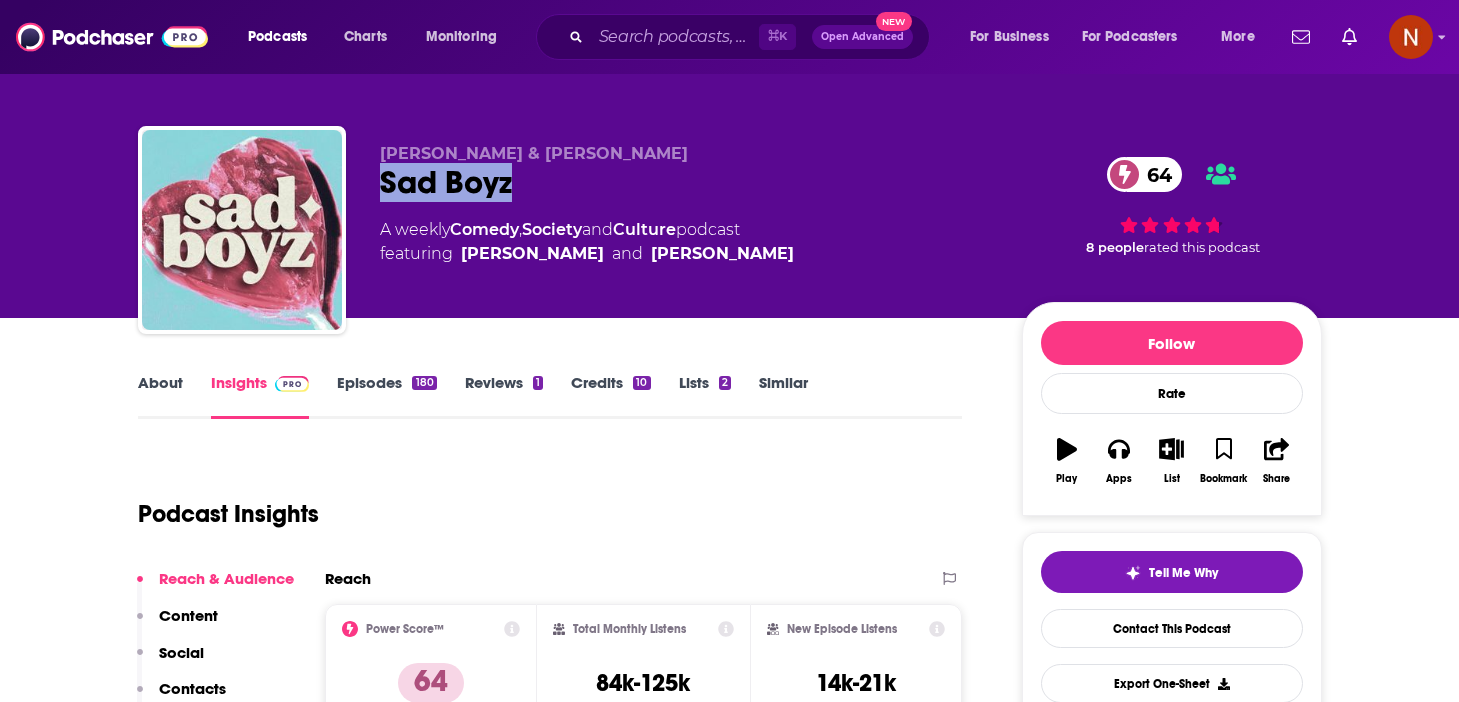 drag, startPoint x: 511, startPoint y: 181, endPoint x: 376, endPoint y: 182, distance: 135.00371 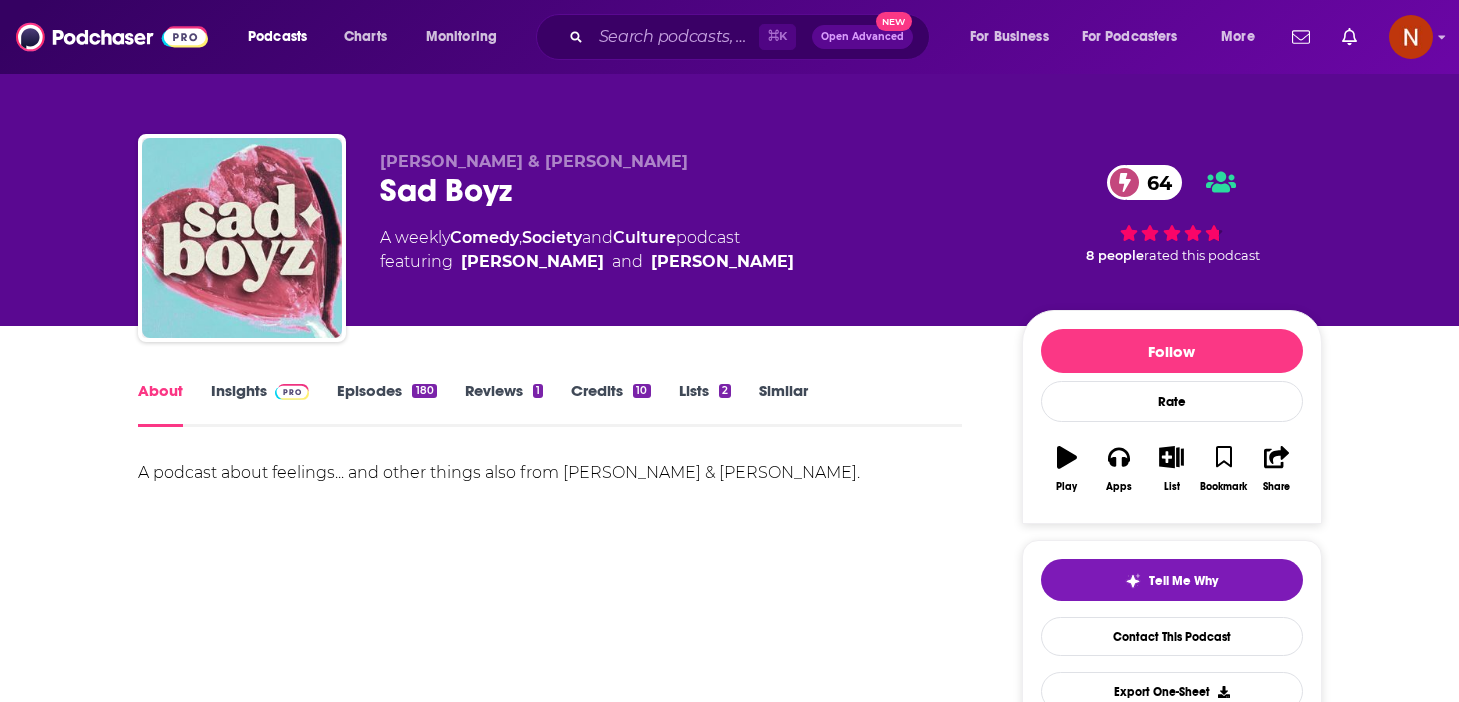 scroll, scrollTop: 2, scrollLeft: 0, axis: vertical 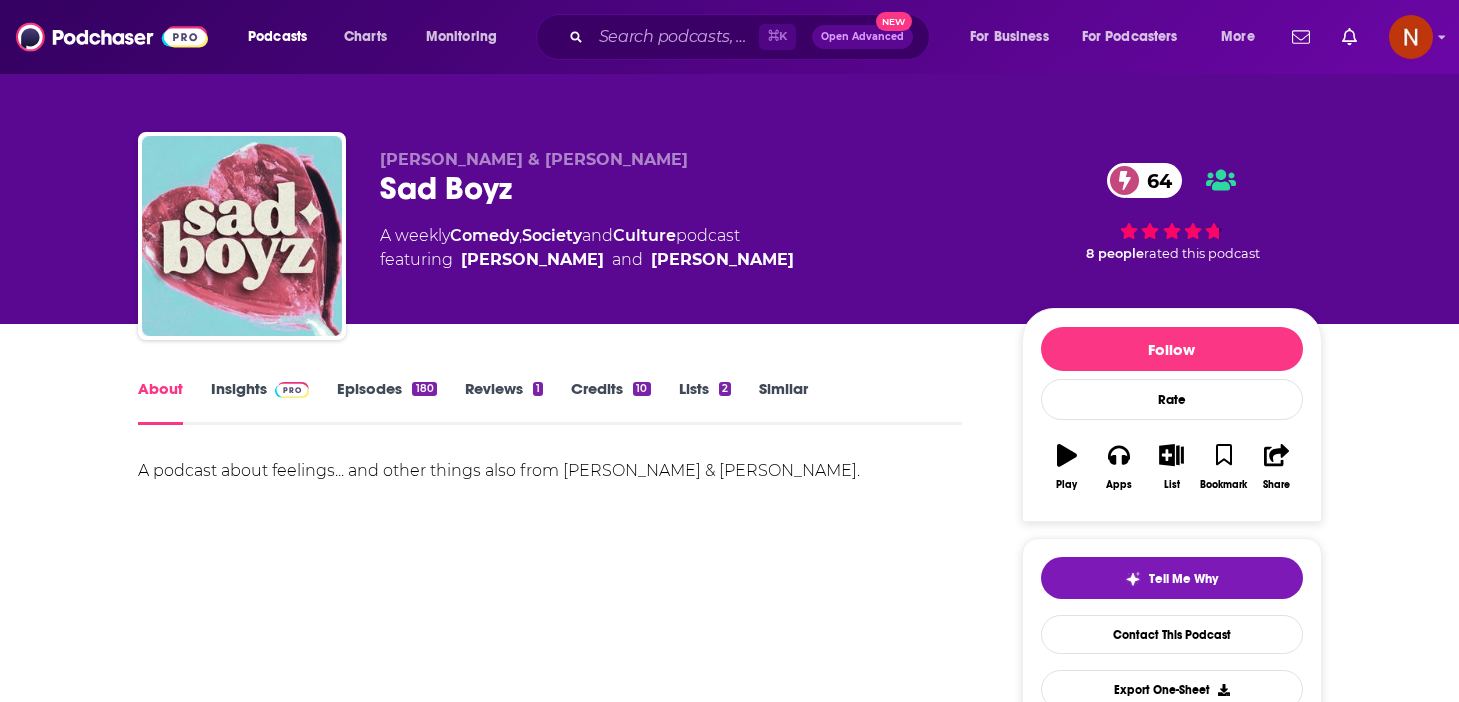 click on "Insights" at bounding box center [260, 402] 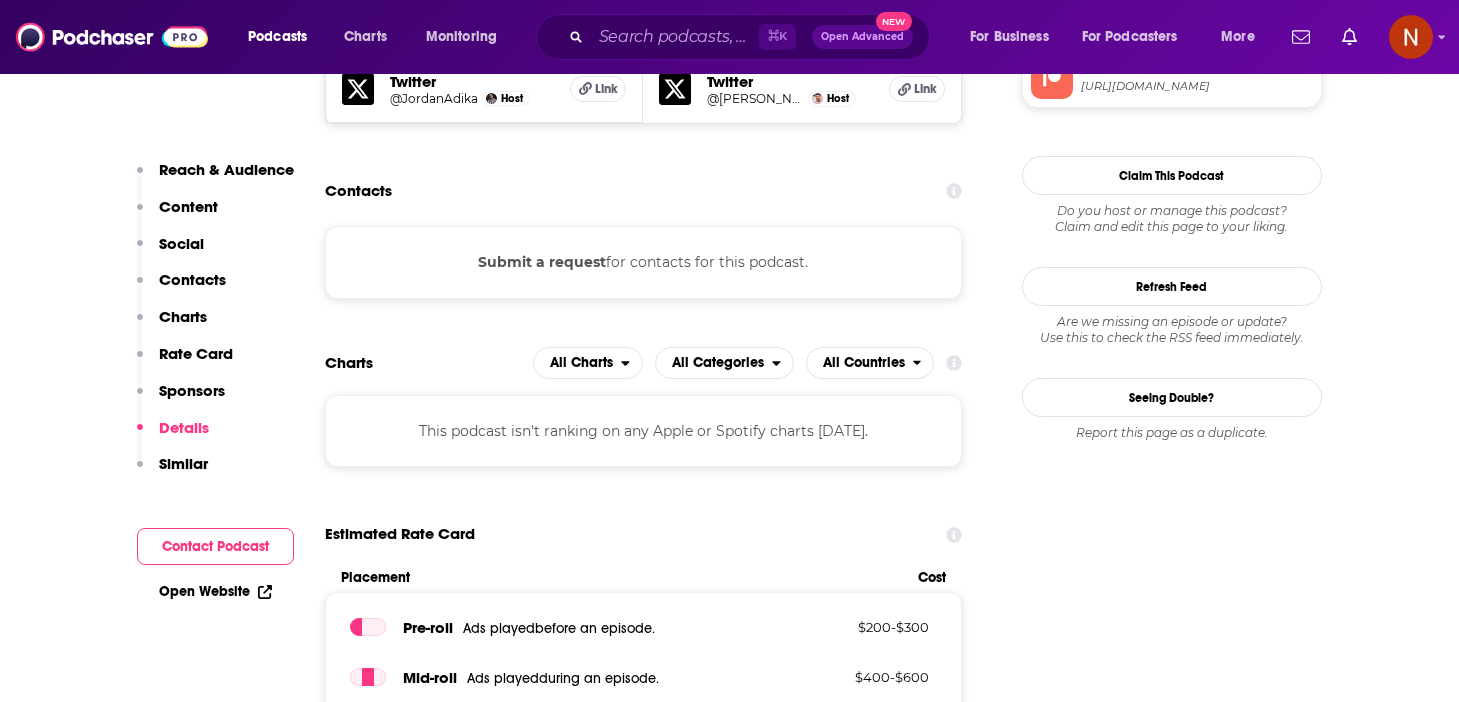 scroll, scrollTop: 1468, scrollLeft: 0, axis: vertical 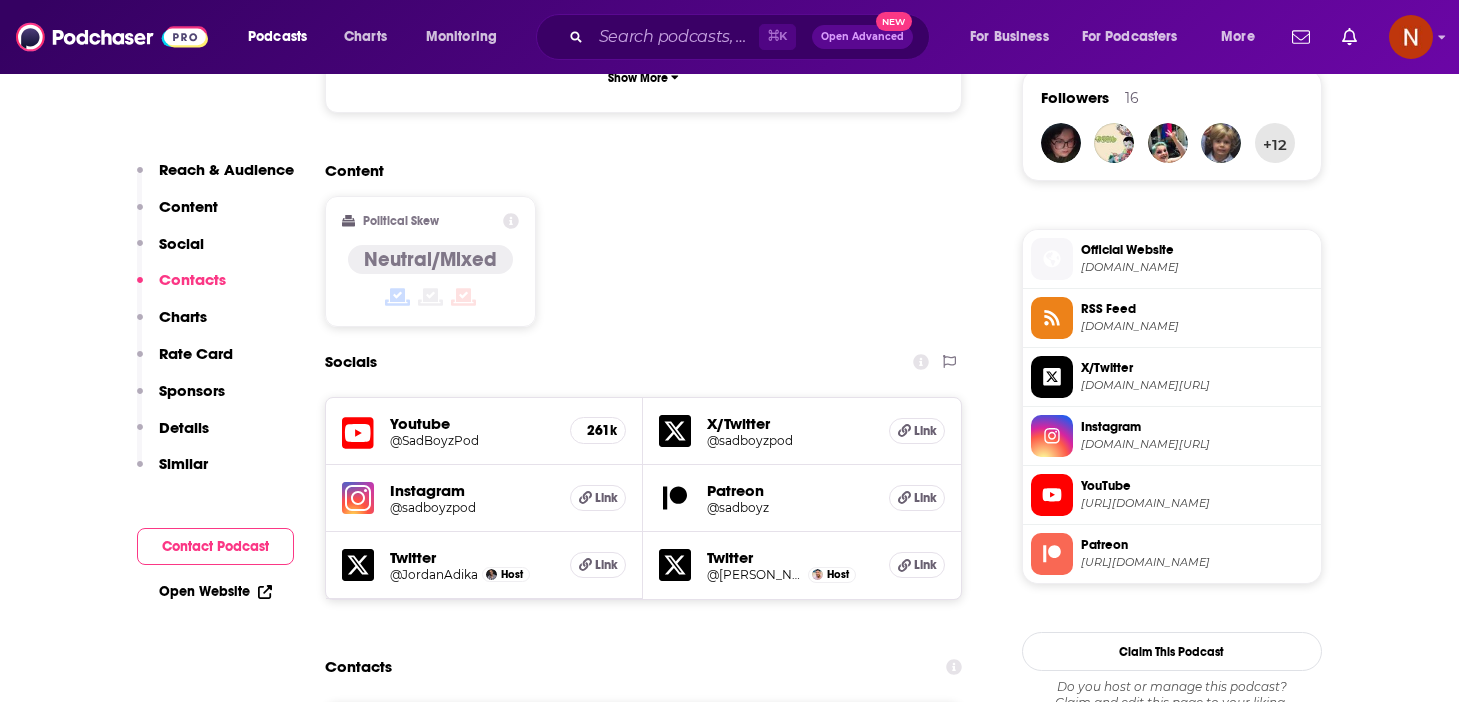 click on "Official Website" at bounding box center [1197, 250] 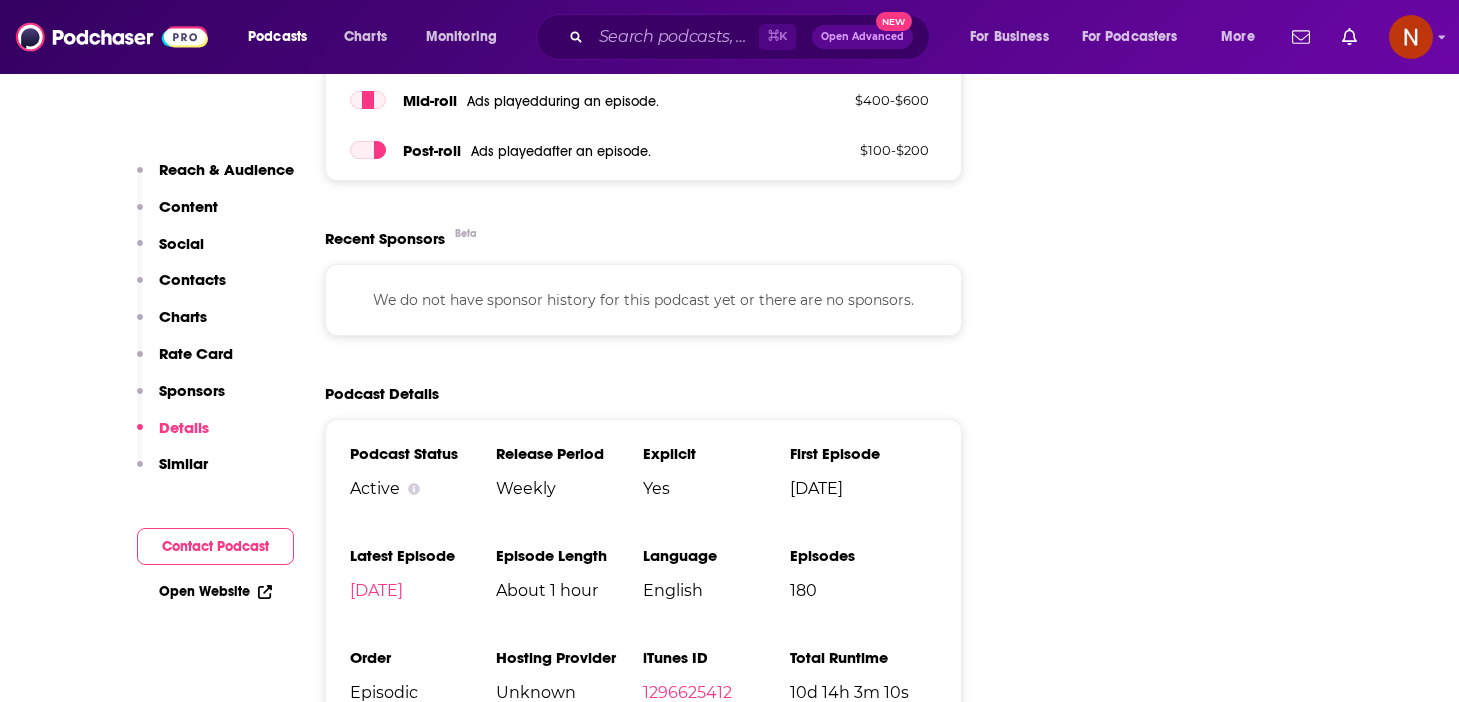 scroll, scrollTop: 2760, scrollLeft: 0, axis: vertical 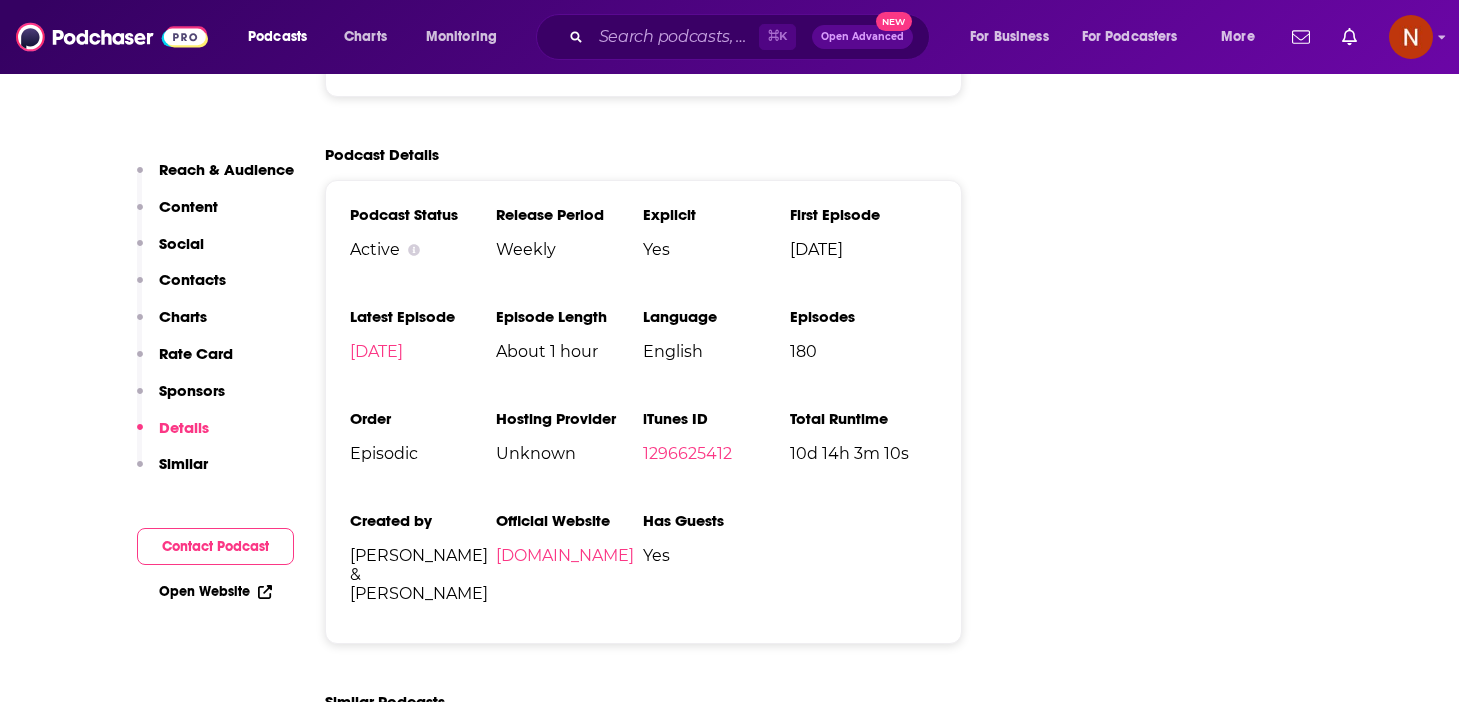 click on "Jarvis Johnson & Jordan Adika" at bounding box center (423, 574) 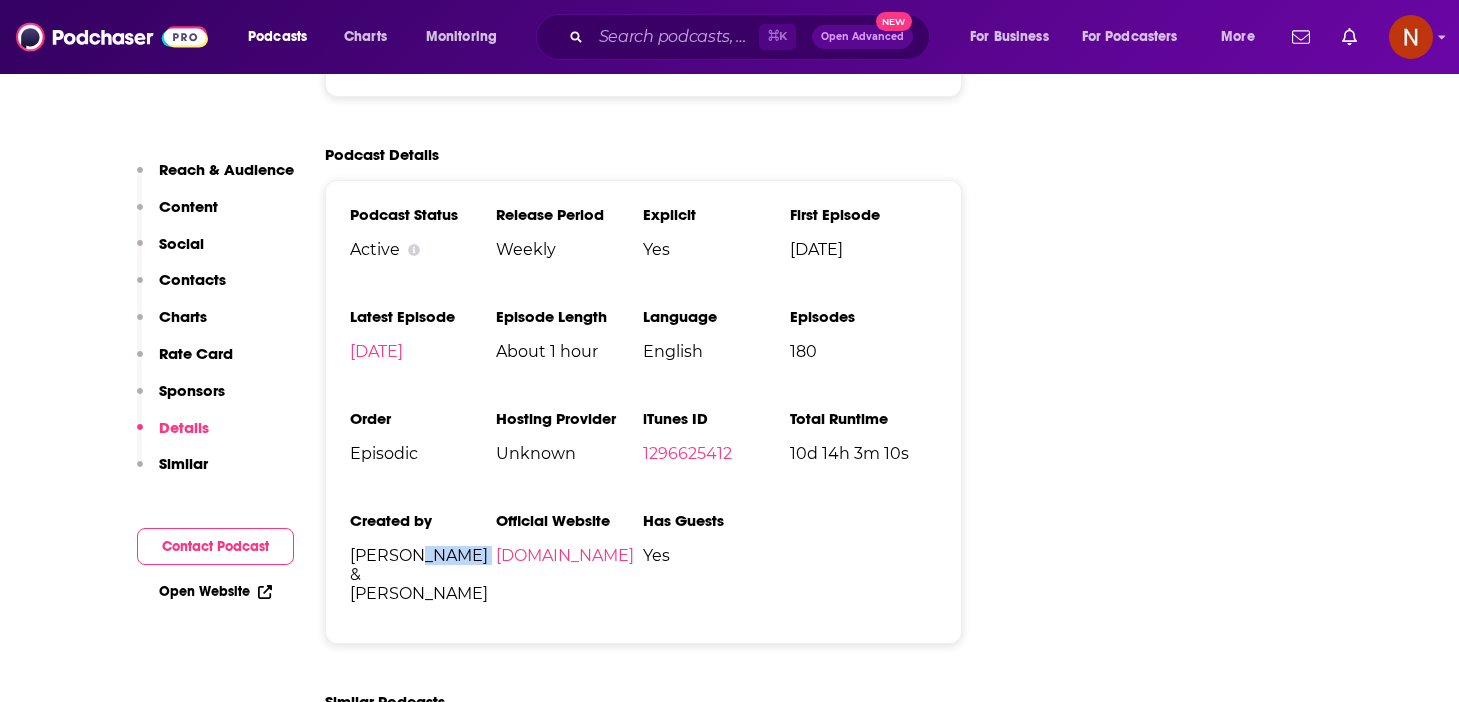 click on "Jarvis Johnson & Jordan Adika" at bounding box center (423, 574) 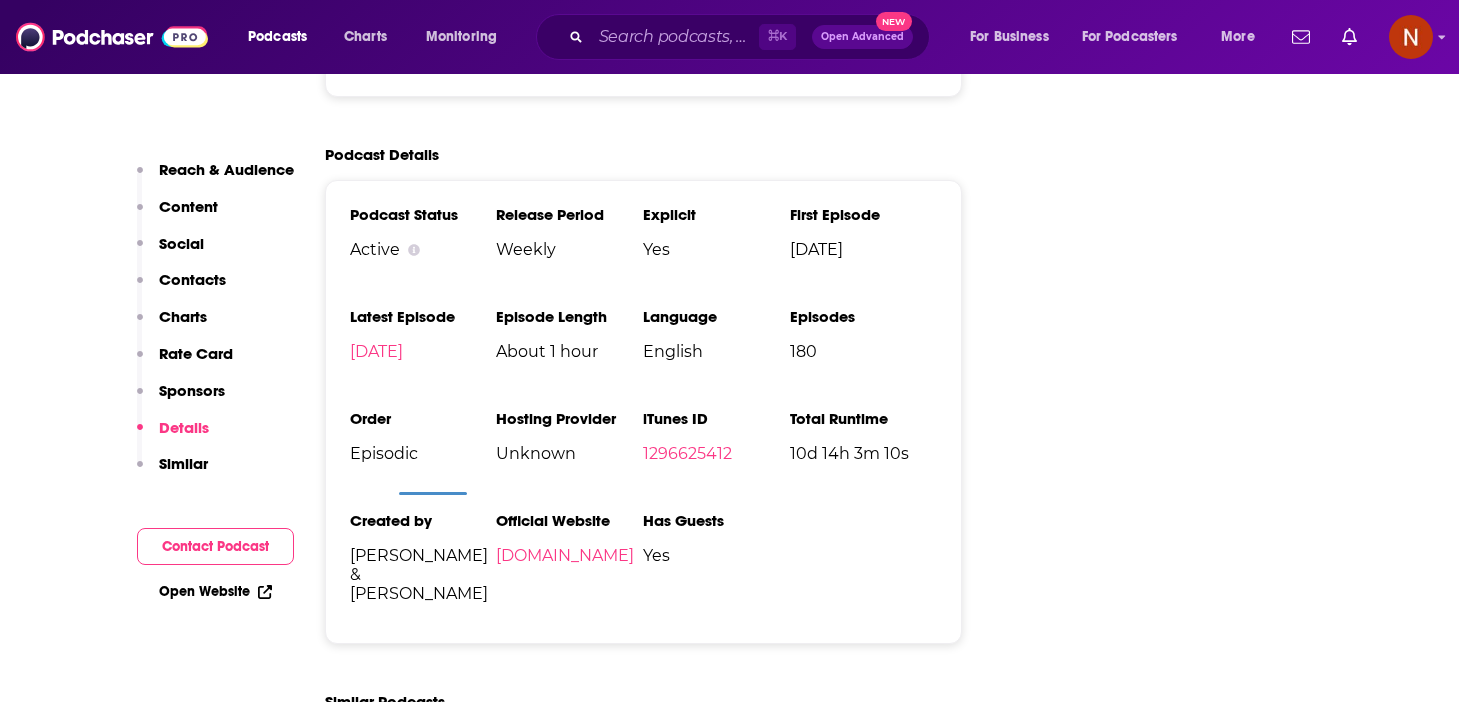 click on "Created by Jarvis Johnson & Jordan Adika" at bounding box center (423, 565) 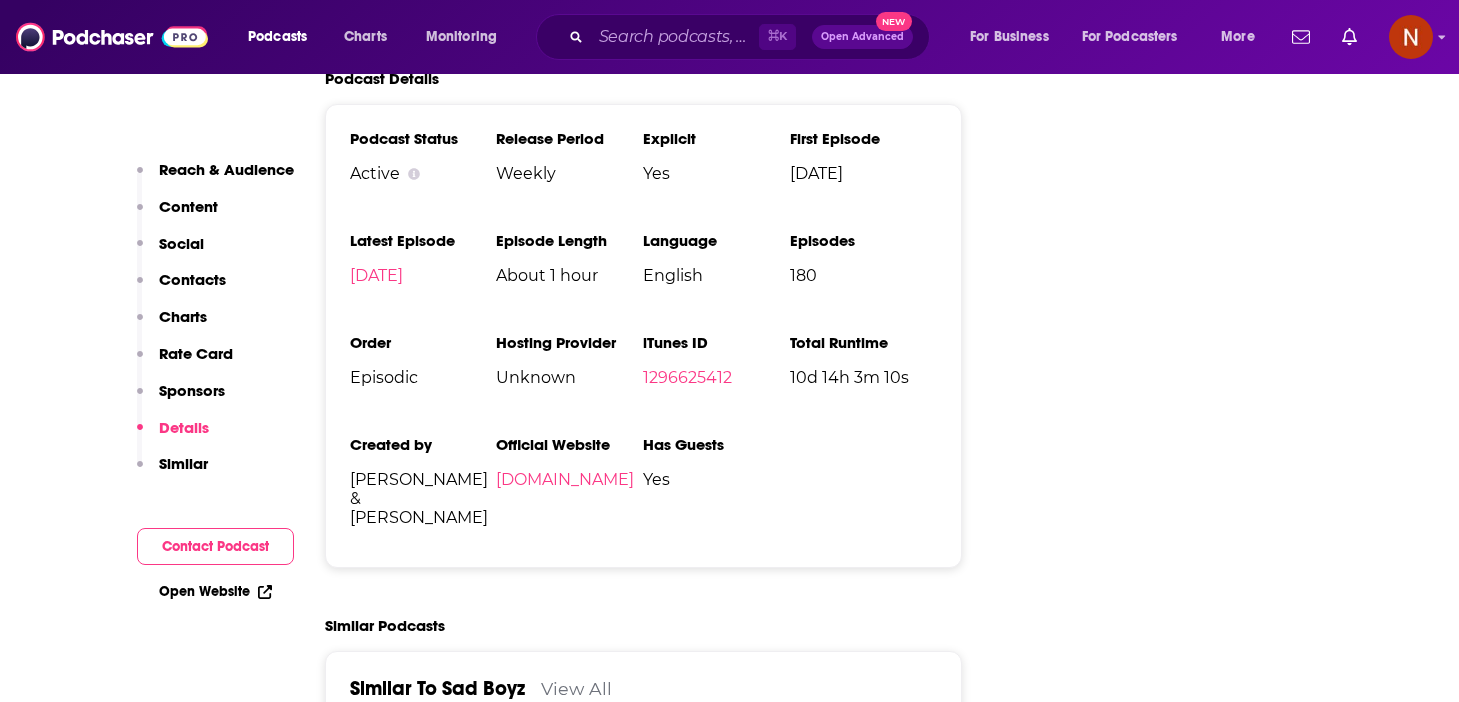 click on "Podcast Status Active Release Period Weekly Explicit Yes First Episode Oct 15th, 2017 Latest Episode May 23rd, 2025 Episode Length About 1 hour Language English Episodes 180 Order Episodic Hosting Provider Unknown iTunes ID 1296625412 Total Runtime 10d 14h 3m 10s  Created by Jarvis Johnson & Jordan Adika Official Website podcasters.spotify.com Has Guests Yes" at bounding box center [644, 336] 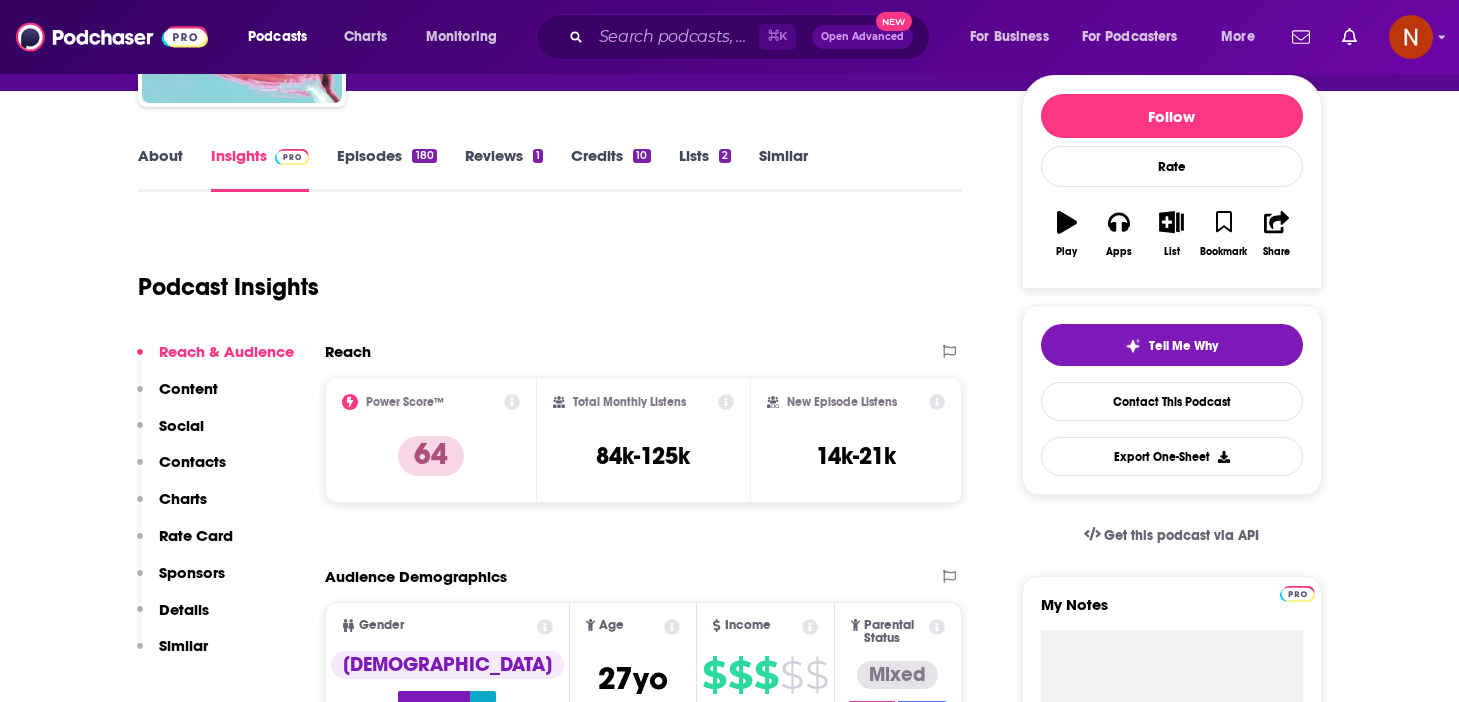 scroll, scrollTop: 0, scrollLeft: 0, axis: both 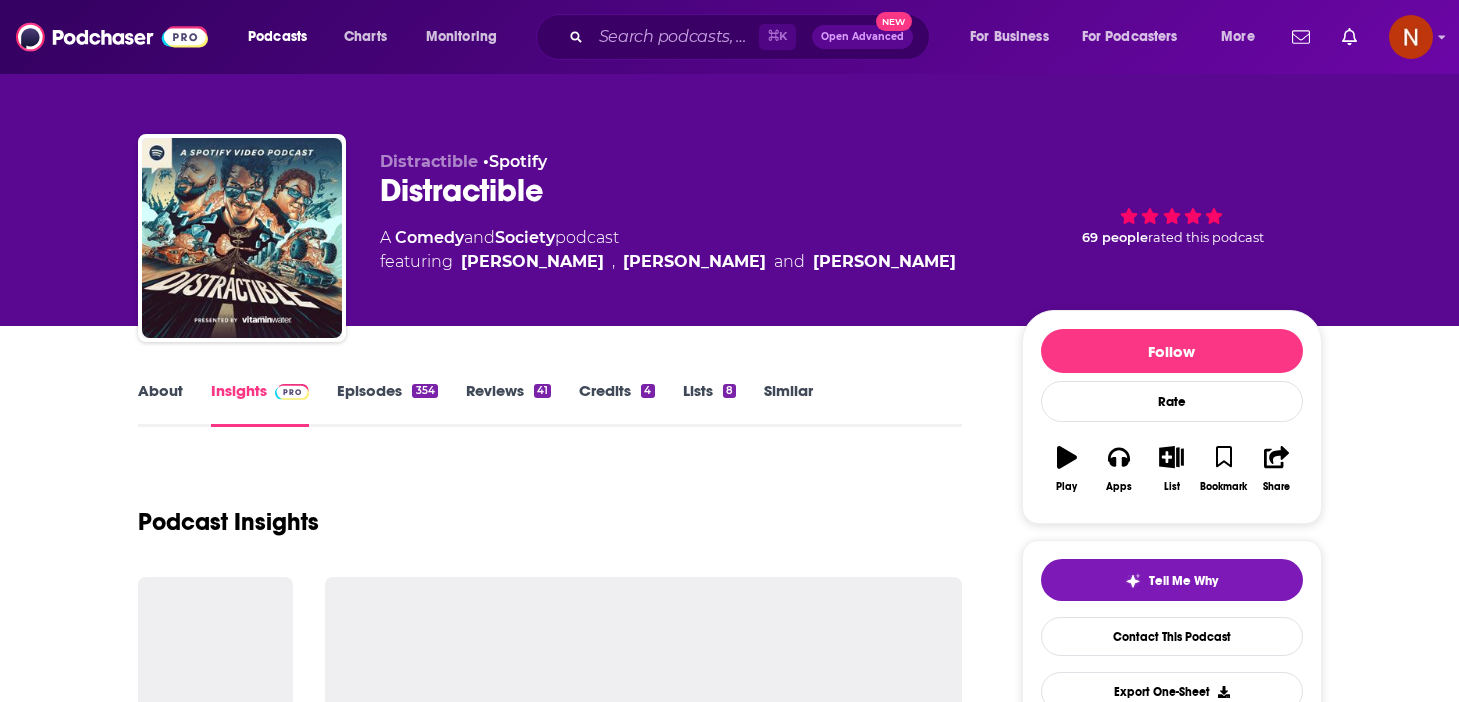 click on "About" at bounding box center (160, 404) 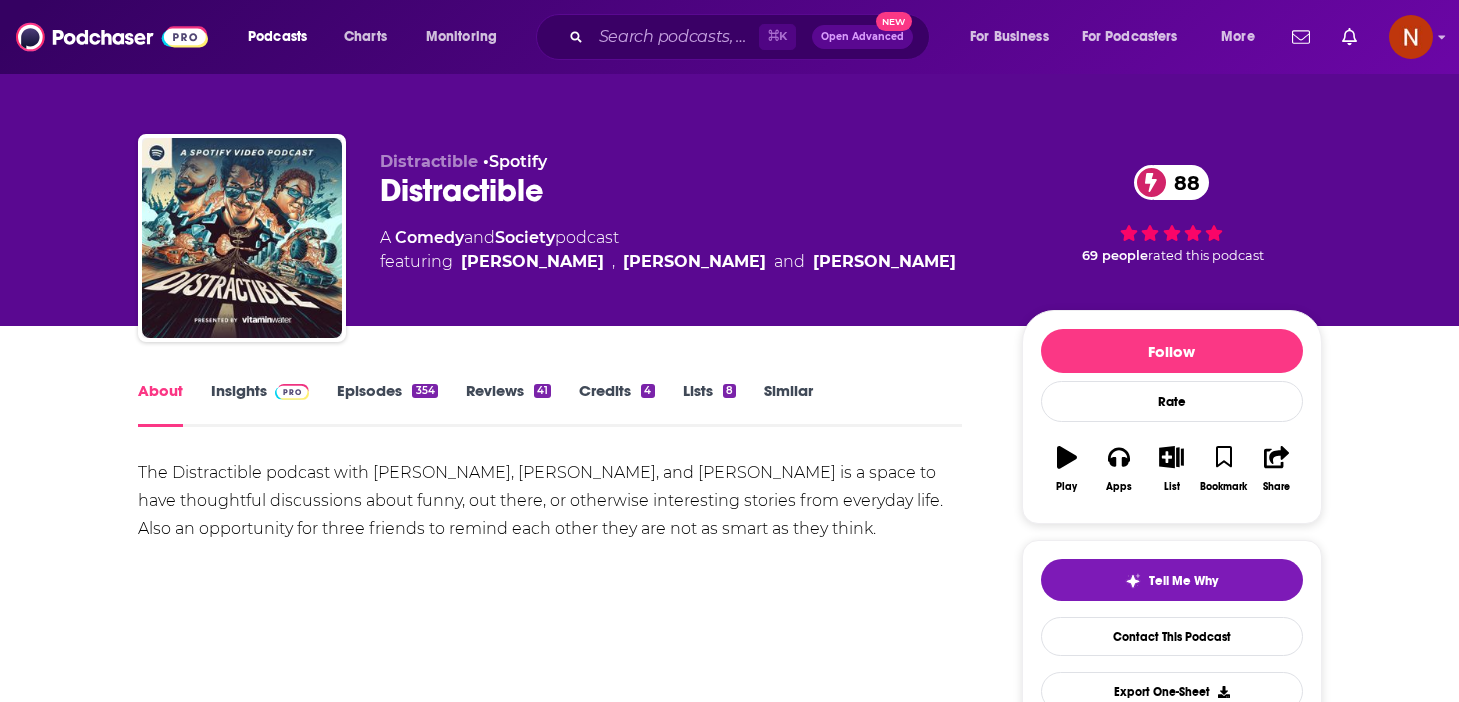 click on "Insights" at bounding box center [260, 404] 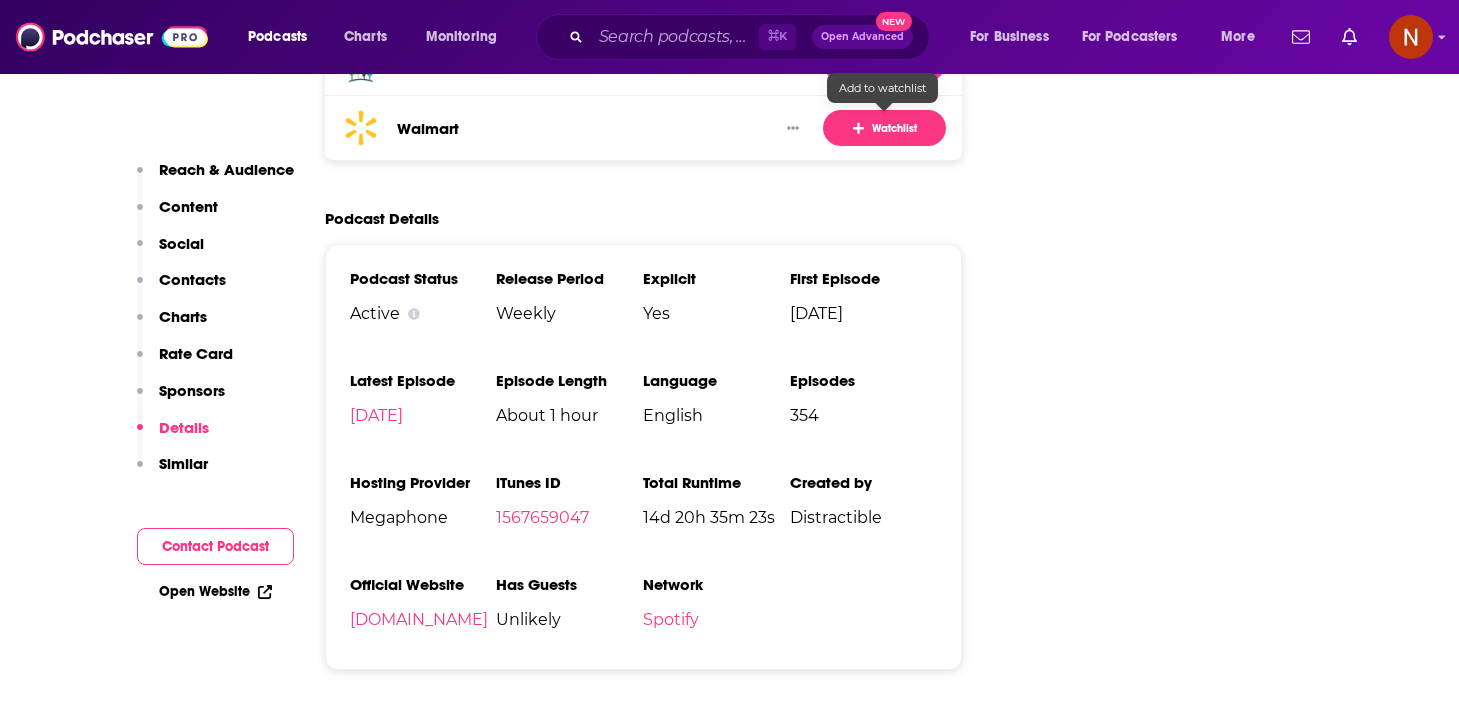 scroll, scrollTop: 3339, scrollLeft: 0, axis: vertical 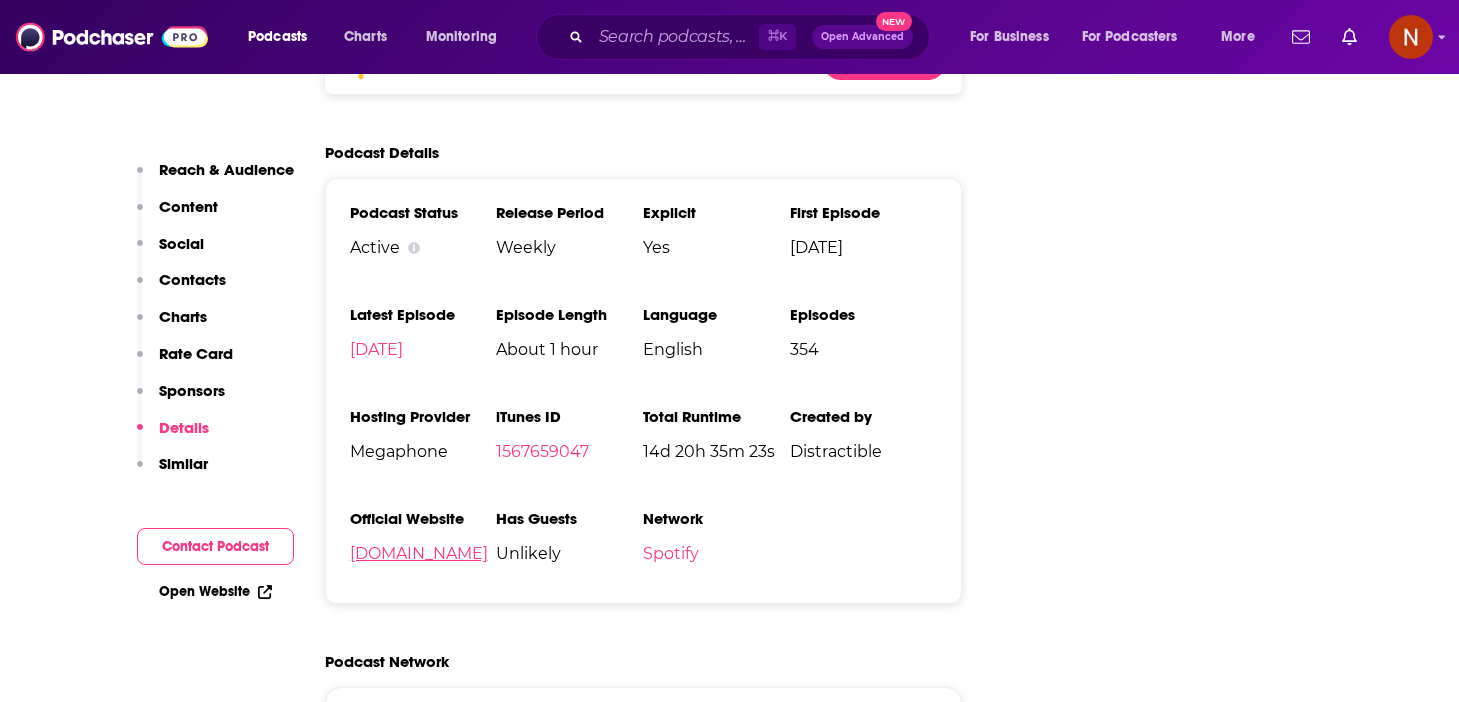click on "distractiblepodcast.com" at bounding box center [419, 553] 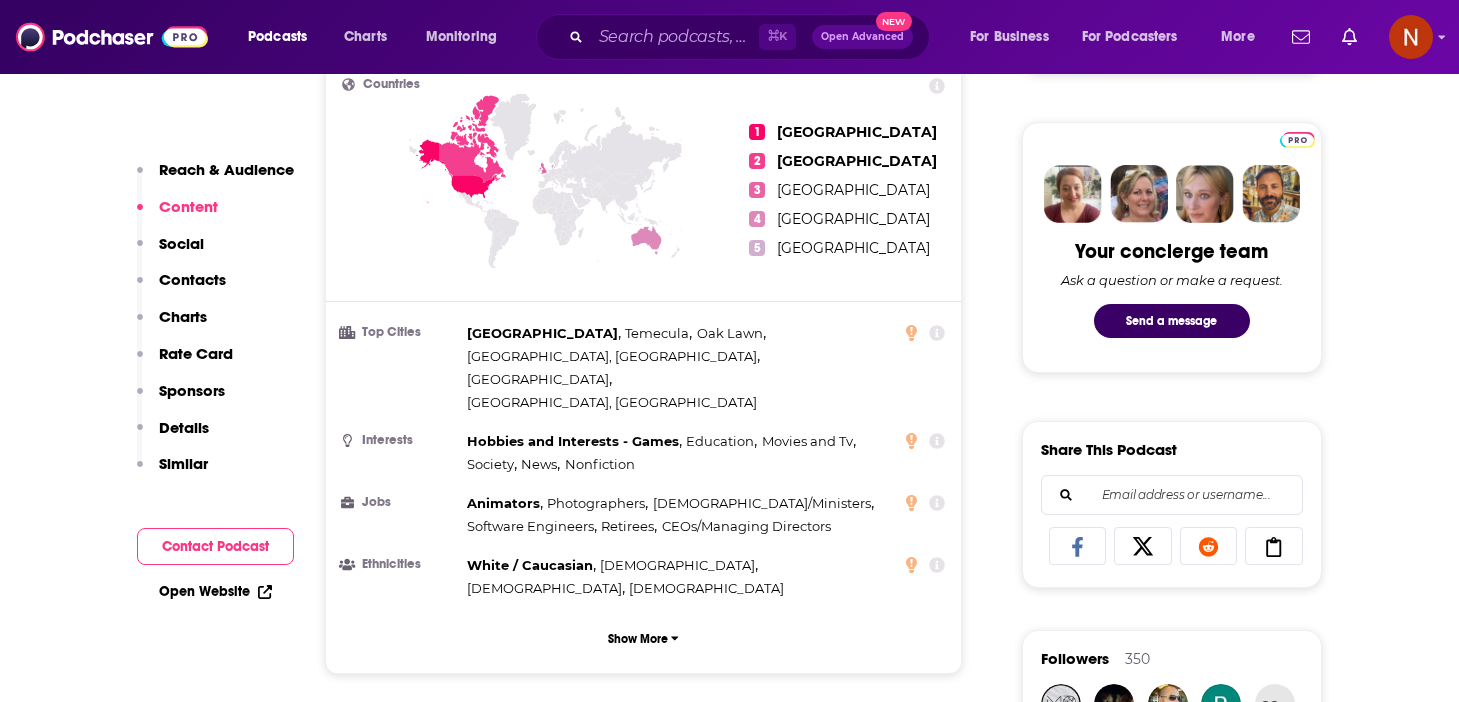 scroll, scrollTop: 0, scrollLeft: 0, axis: both 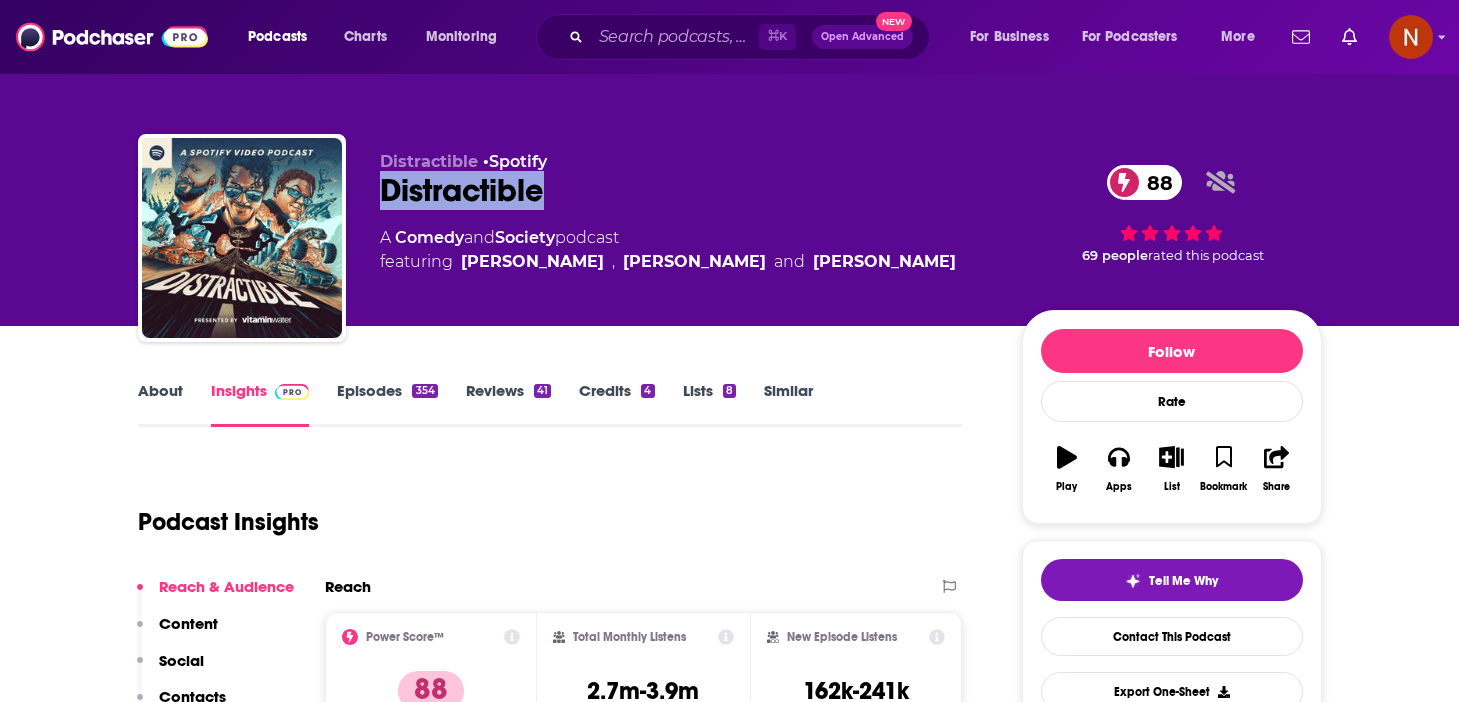 drag, startPoint x: 581, startPoint y: 189, endPoint x: 371, endPoint y: 189, distance: 210 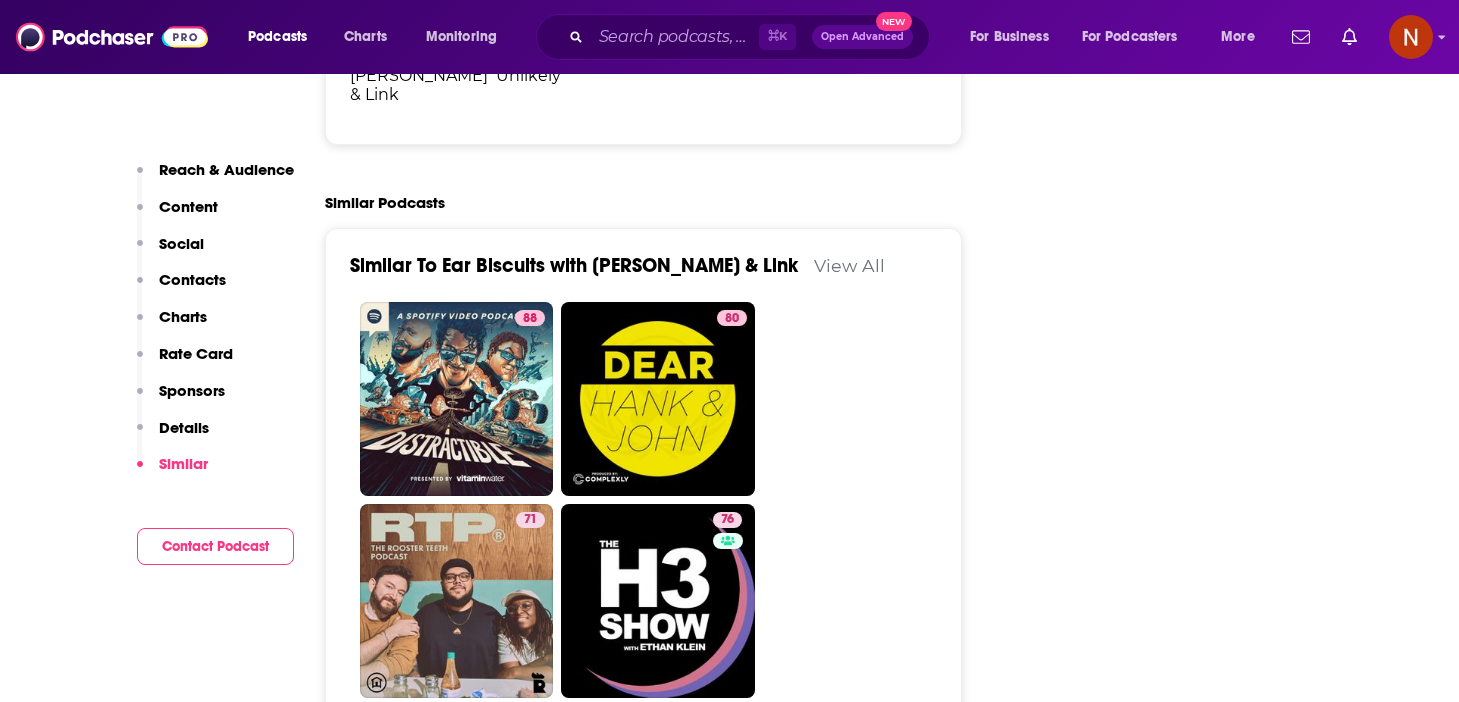scroll, scrollTop: 3905, scrollLeft: 0, axis: vertical 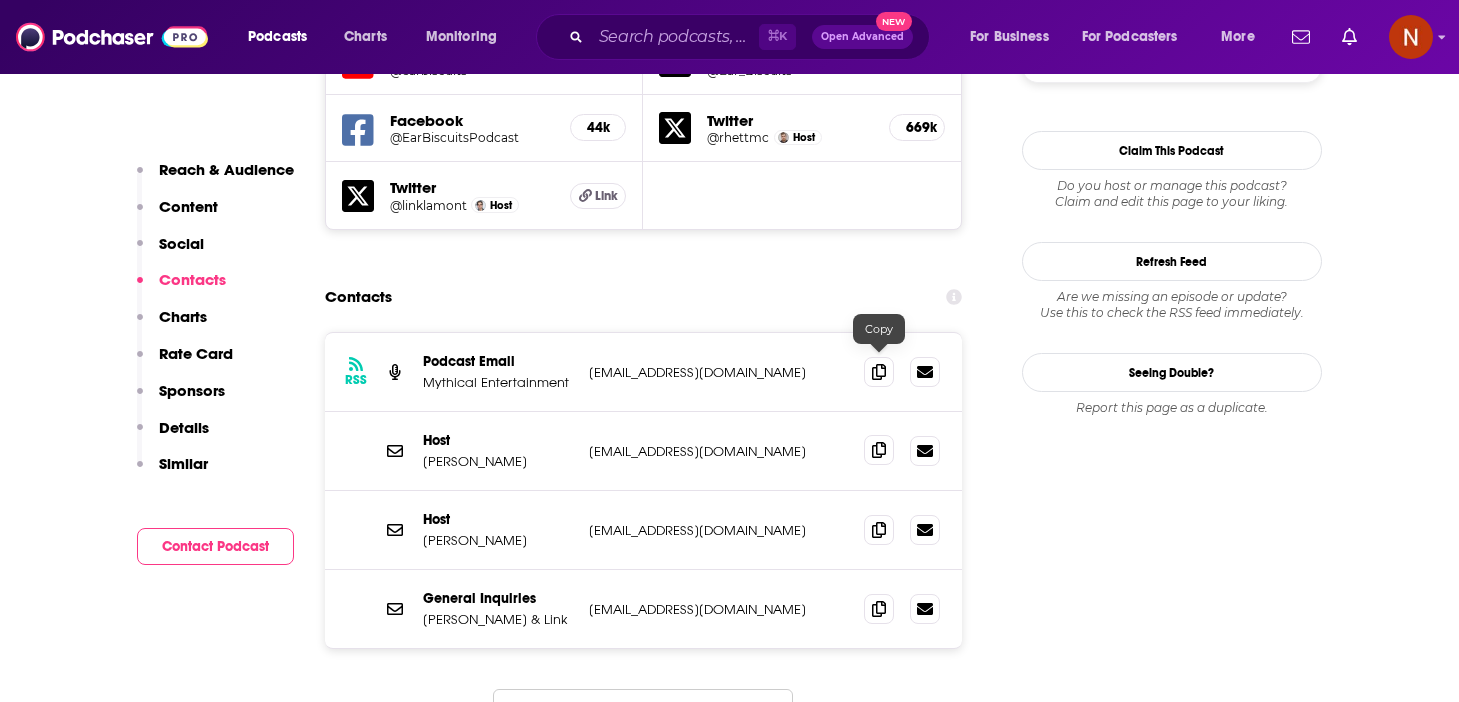 click 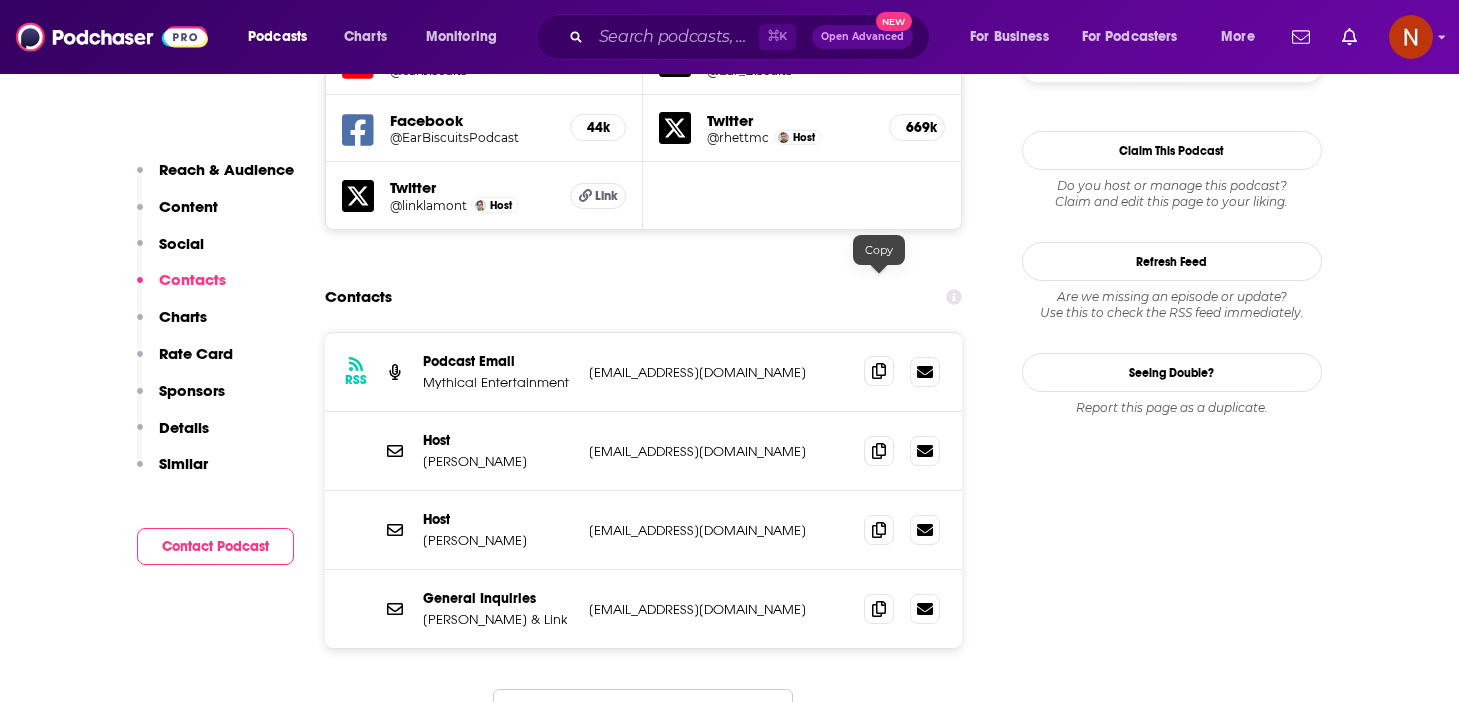 click 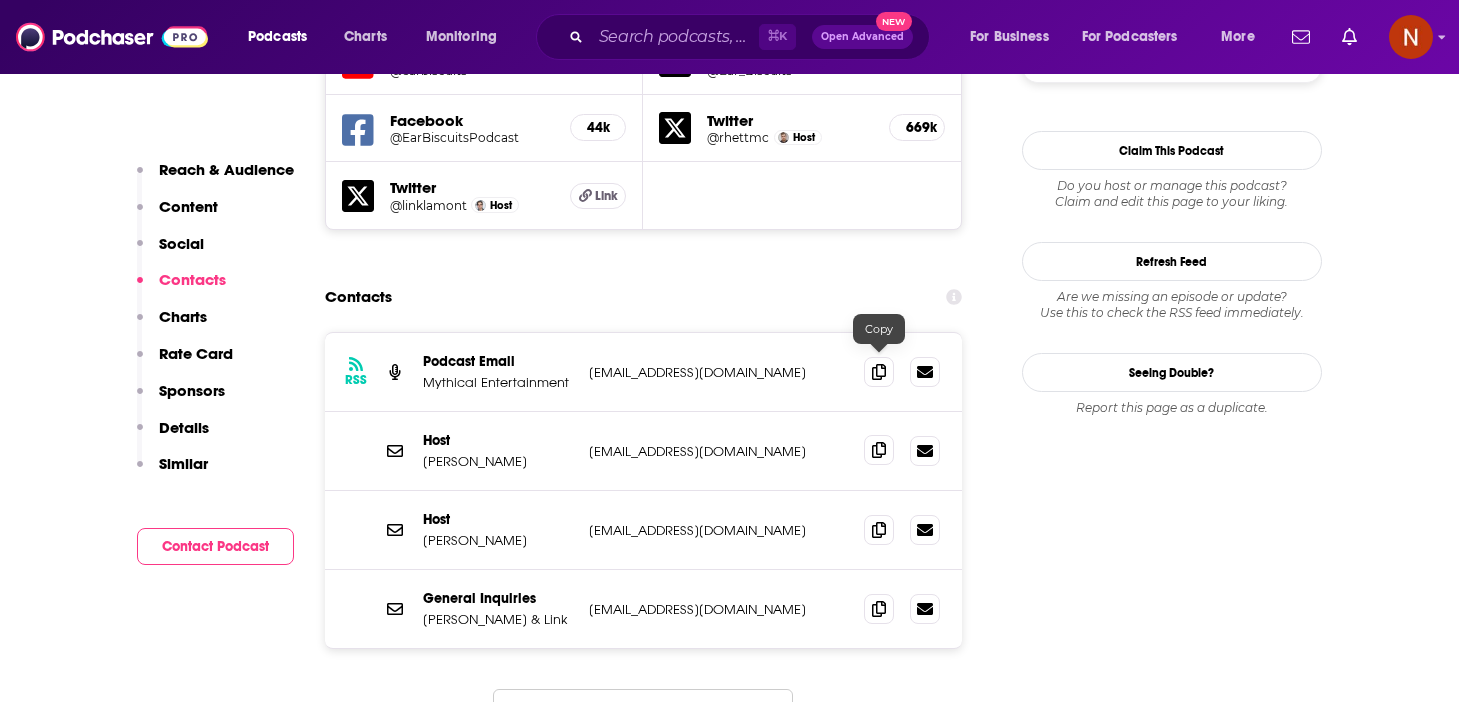 click 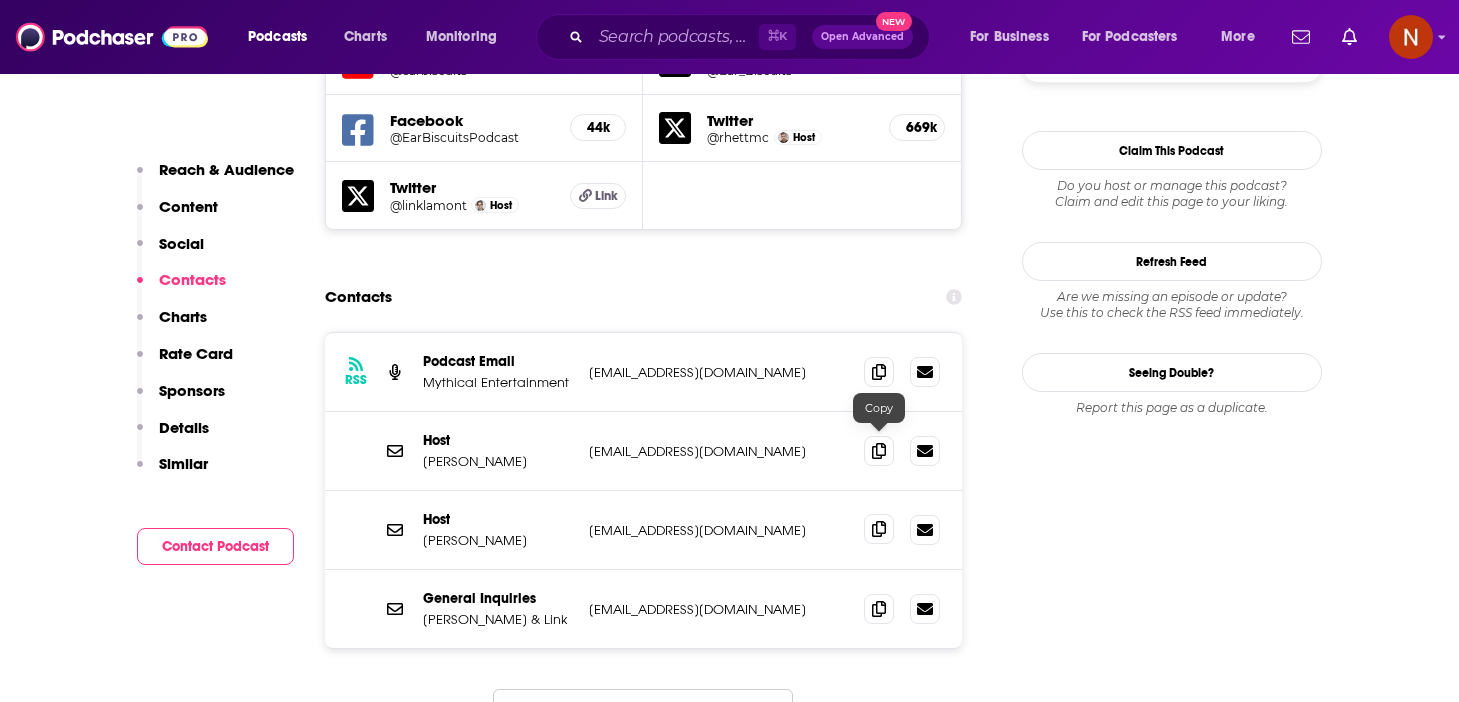 click at bounding box center (879, 529) 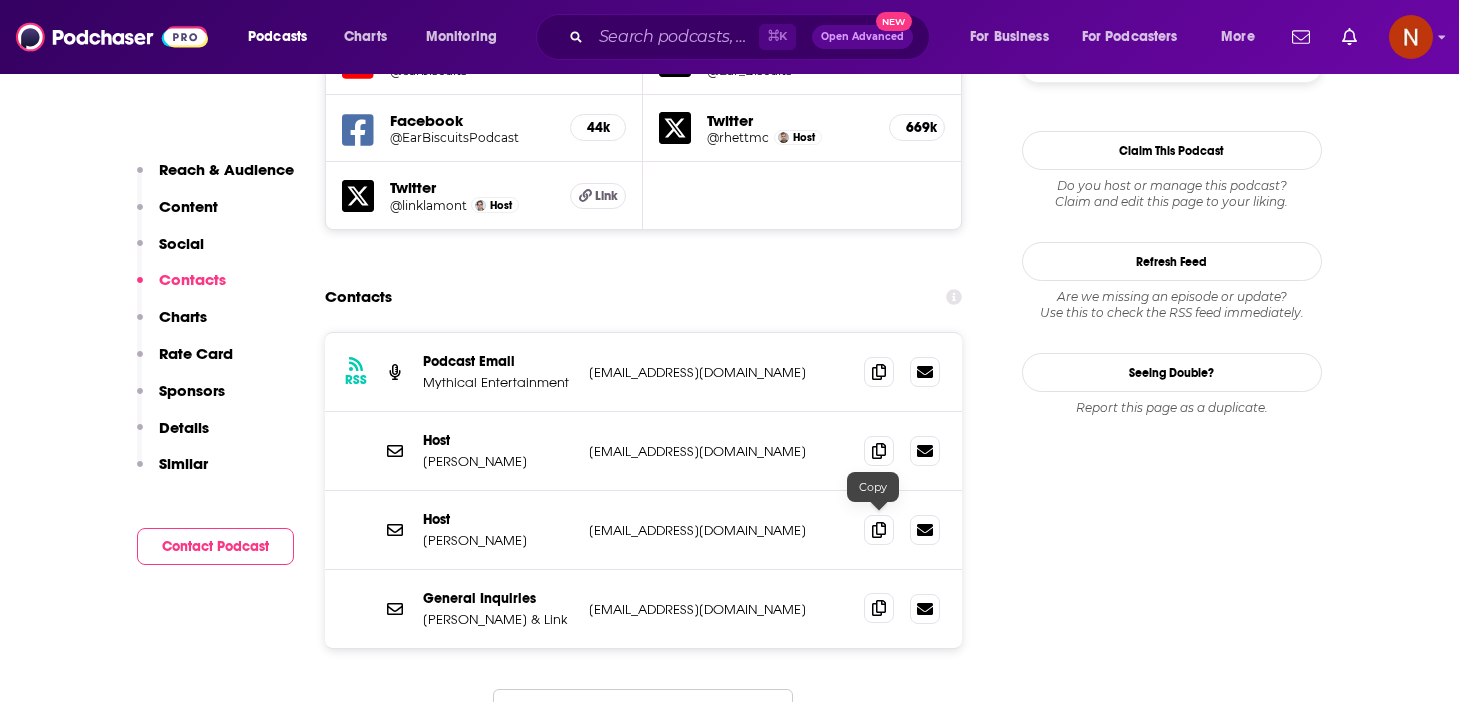 click at bounding box center (879, 608) 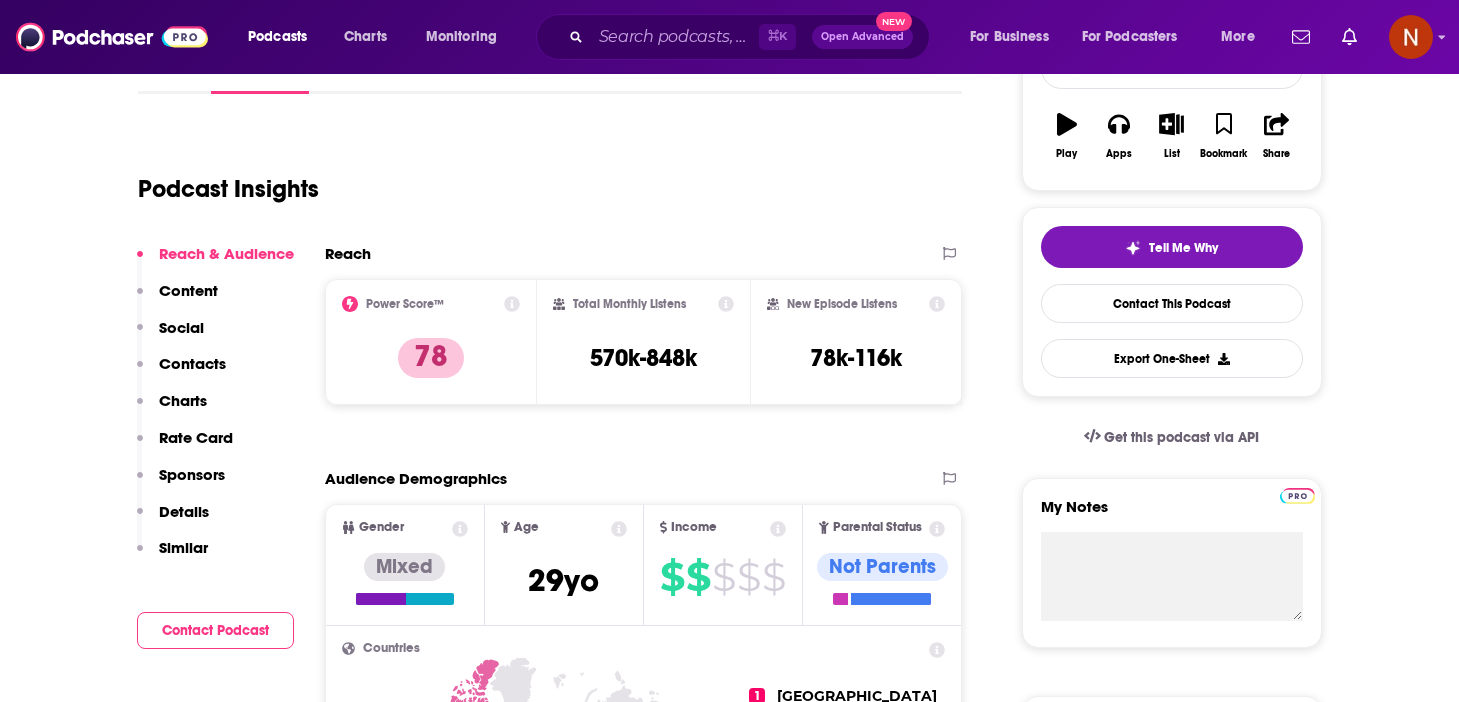 scroll, scrollTop: 0, scrollLeft: 0, axis: both 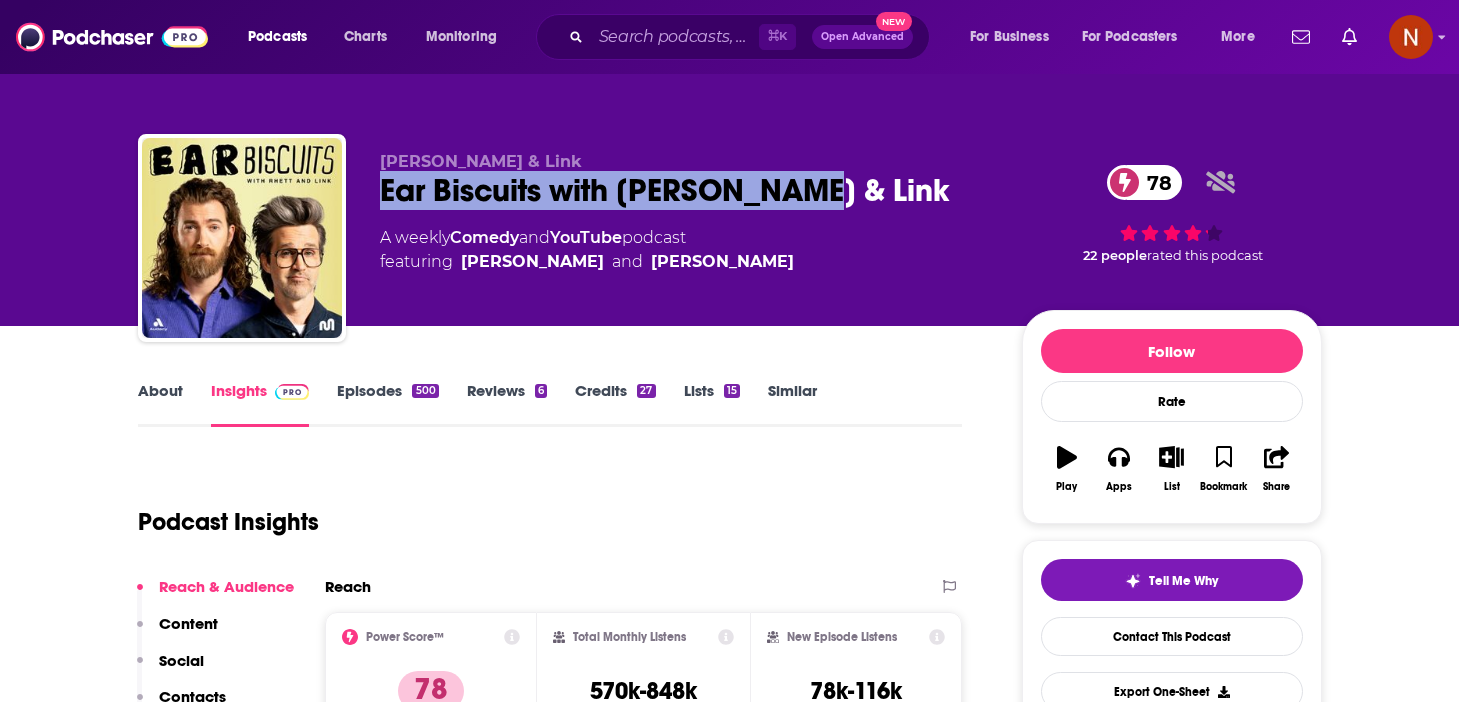 drag, startPoint x: 813, startPoint y: 192, endPoint x: 381, endPoint y: 192, distance: 432 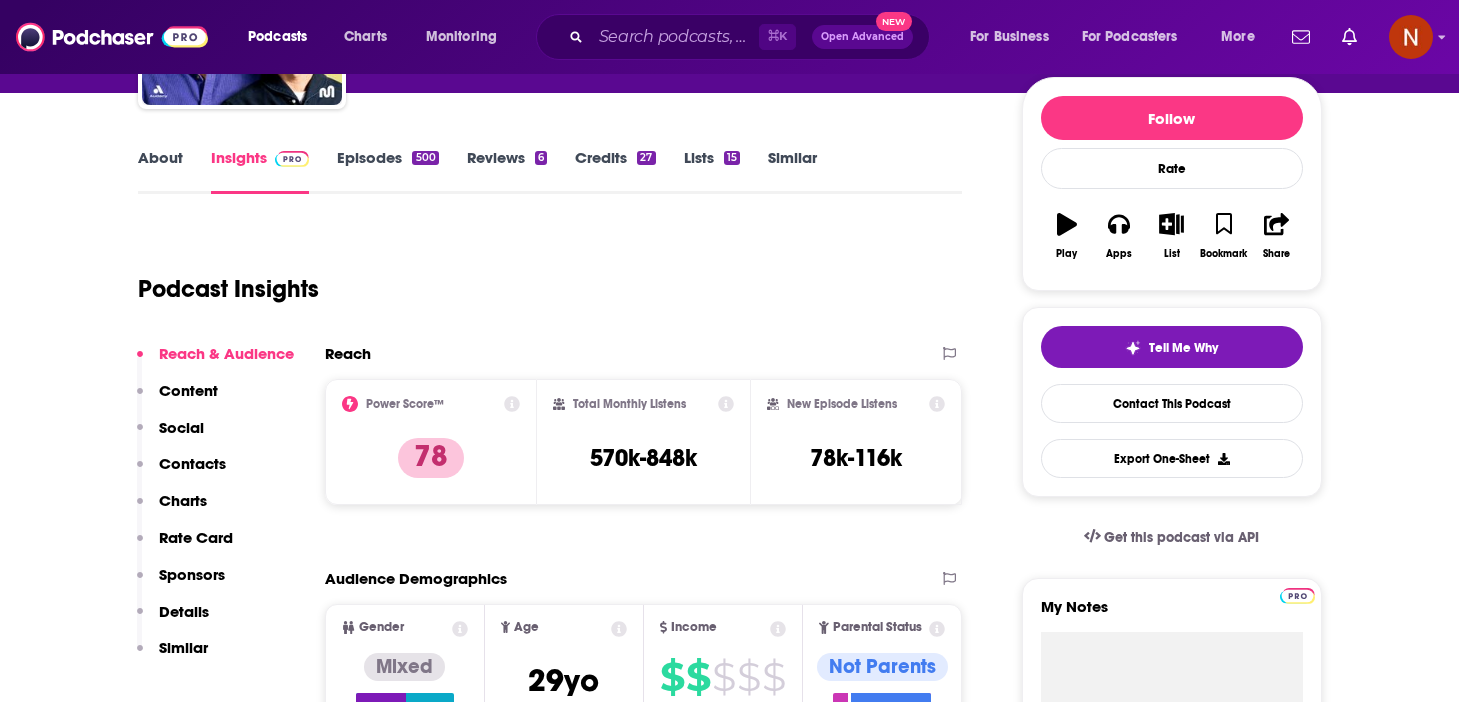 scroll, scrollTop: 0, scrollLeft: 0, axis: both 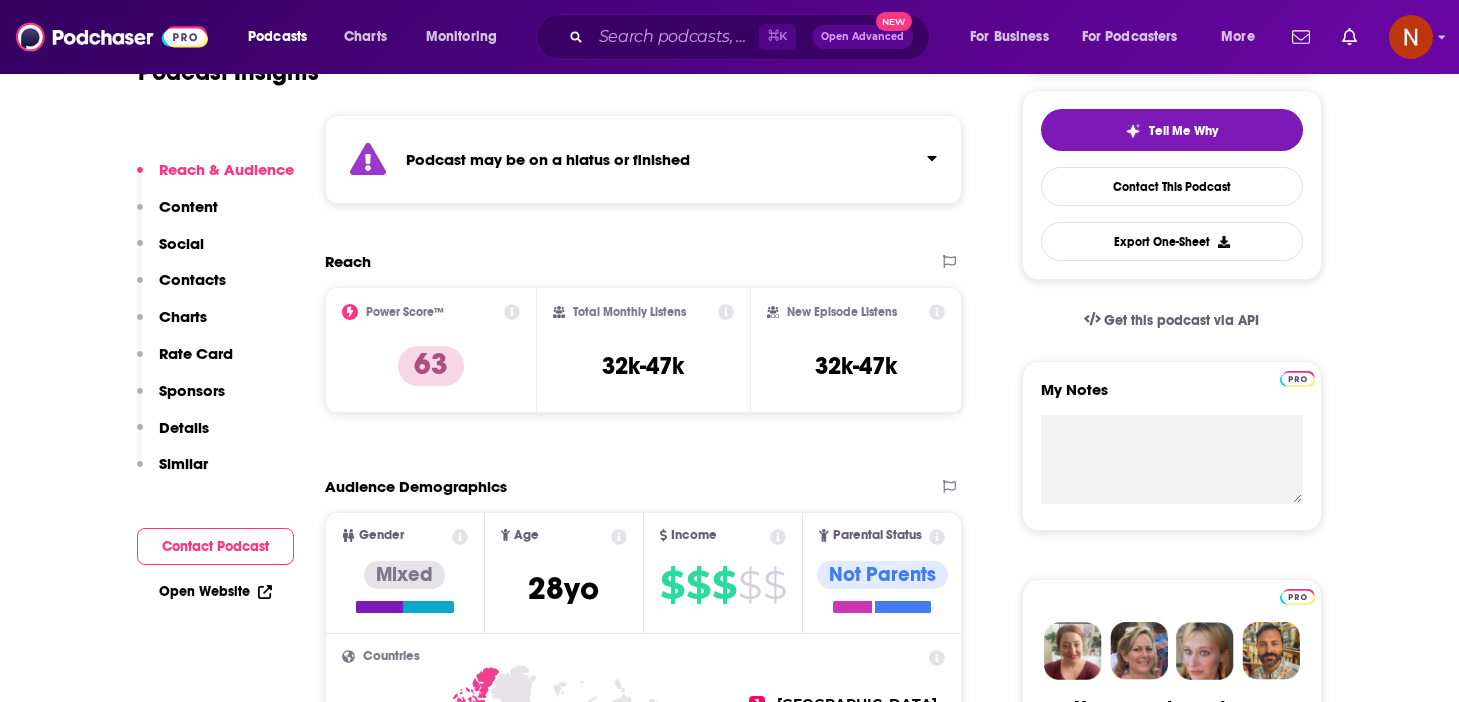 click on "Podcast may be on a hiatus or finished" at bounding box center [644, 159] 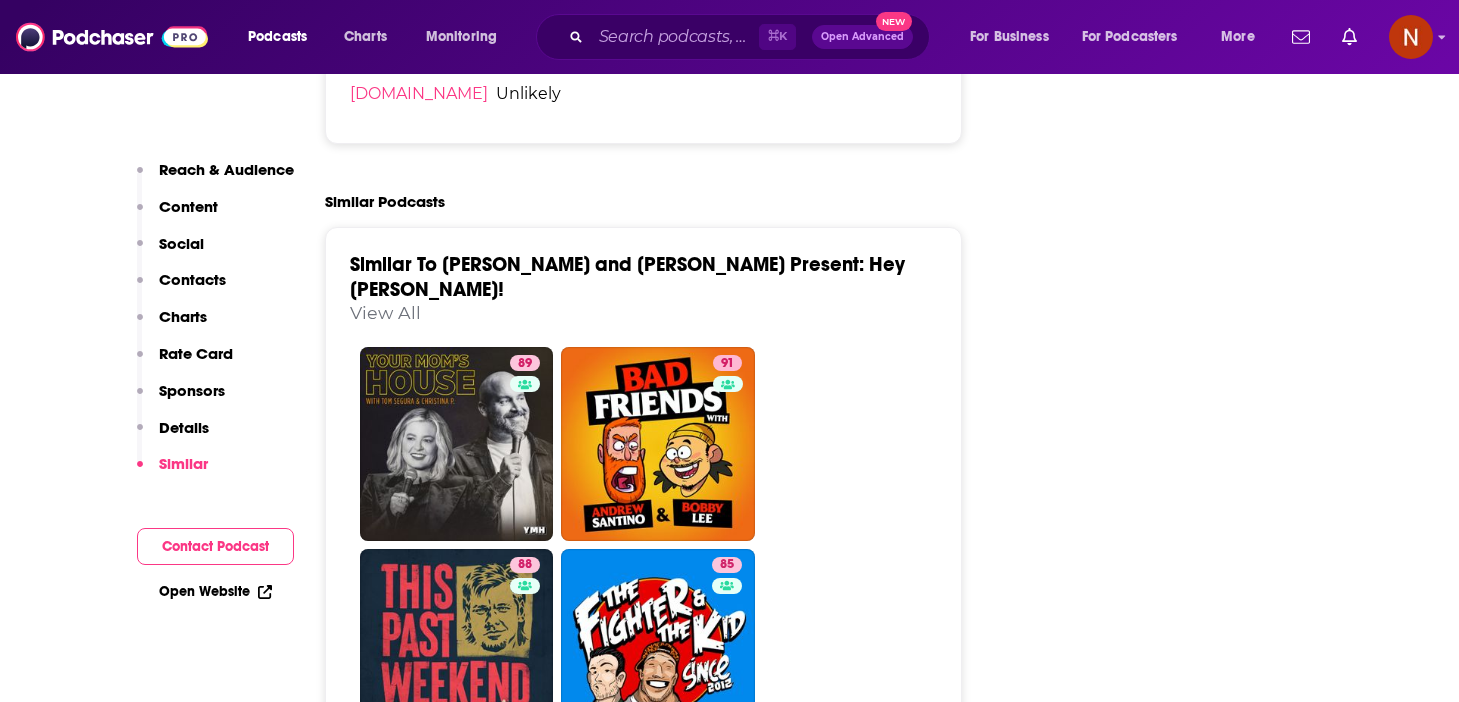 scroll, scrollTop: 3775, scrollLeft: 0, axis: vertical 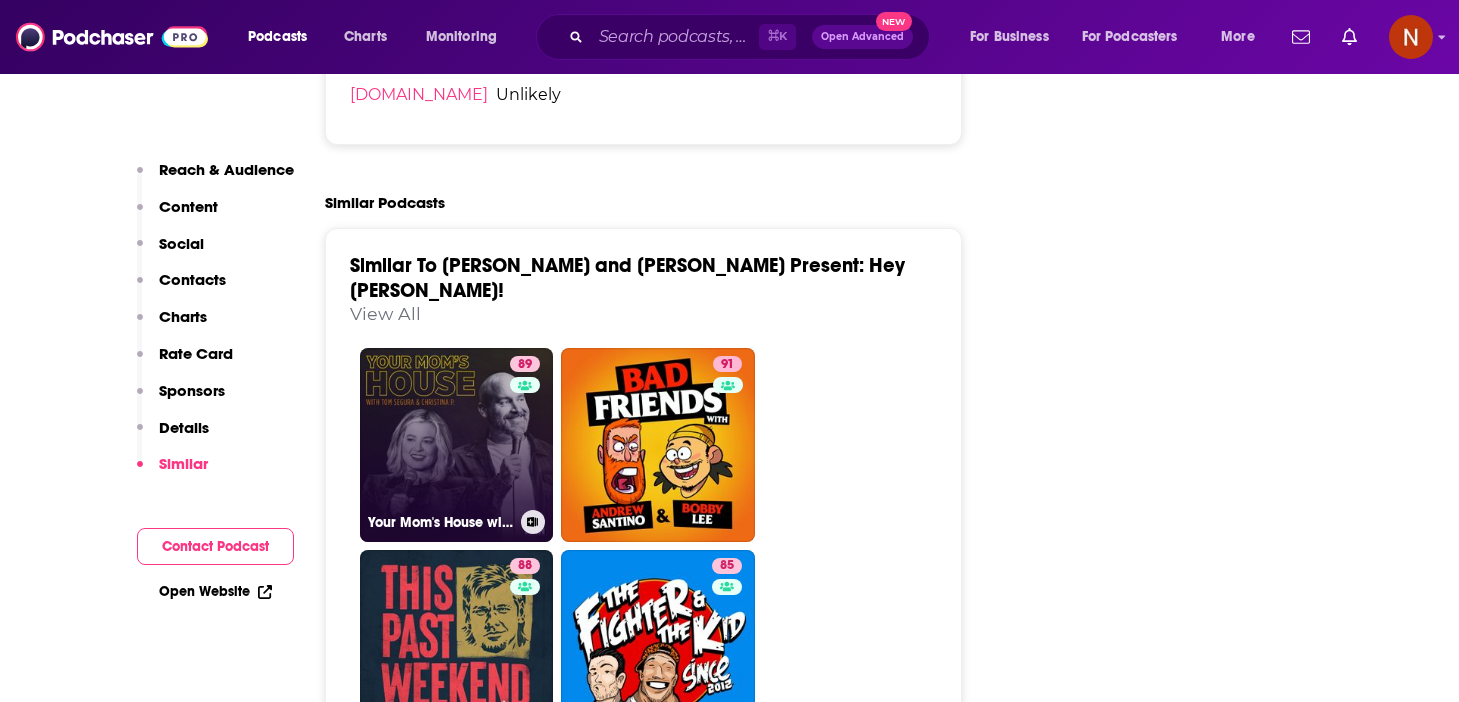 click on "Your Mom's House with [PERSON_NAME] and [PERSON_NAME]" at bounding box center [440, 522] 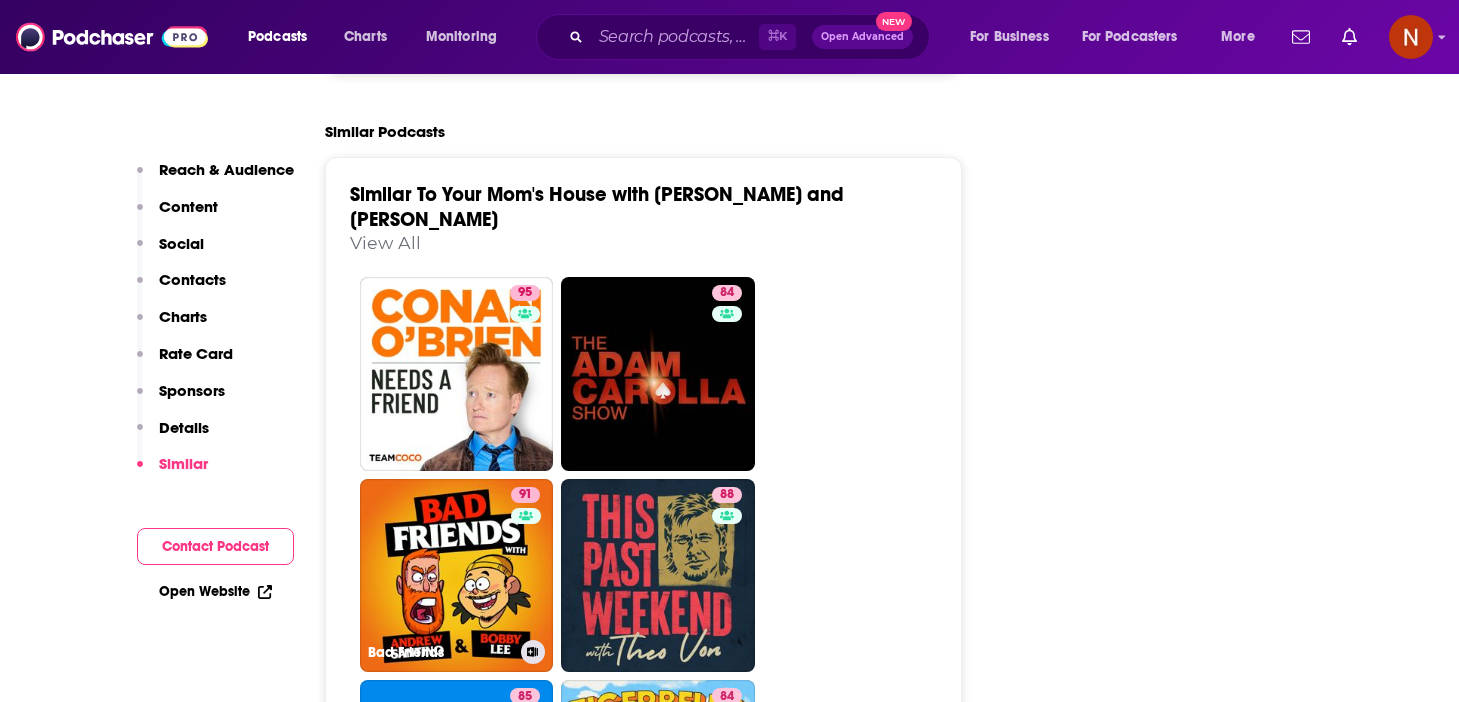 scroll, scrollTop: 4329, scrollLeft: 0, axis: vertical 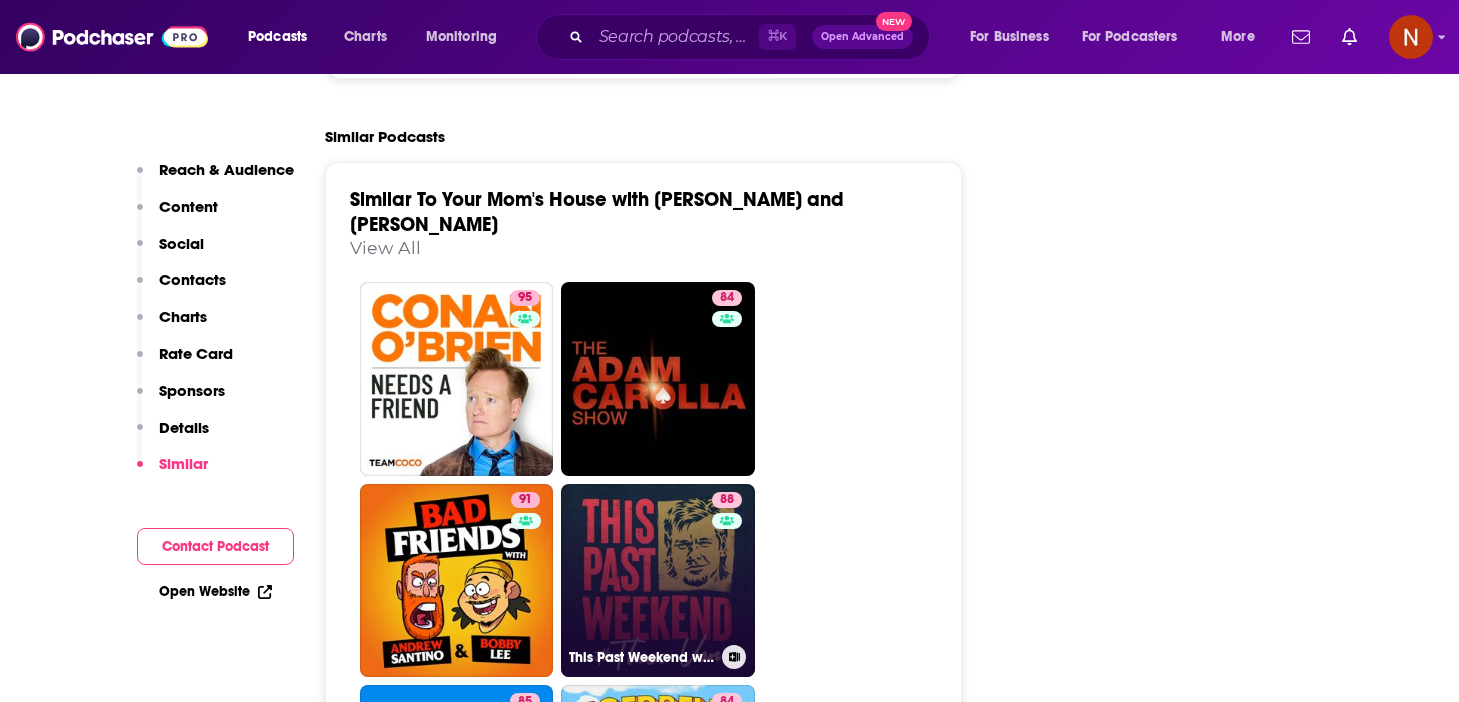 click on "88 This Past Weekend w/ Theo Von" at bounding box center (658, 581) 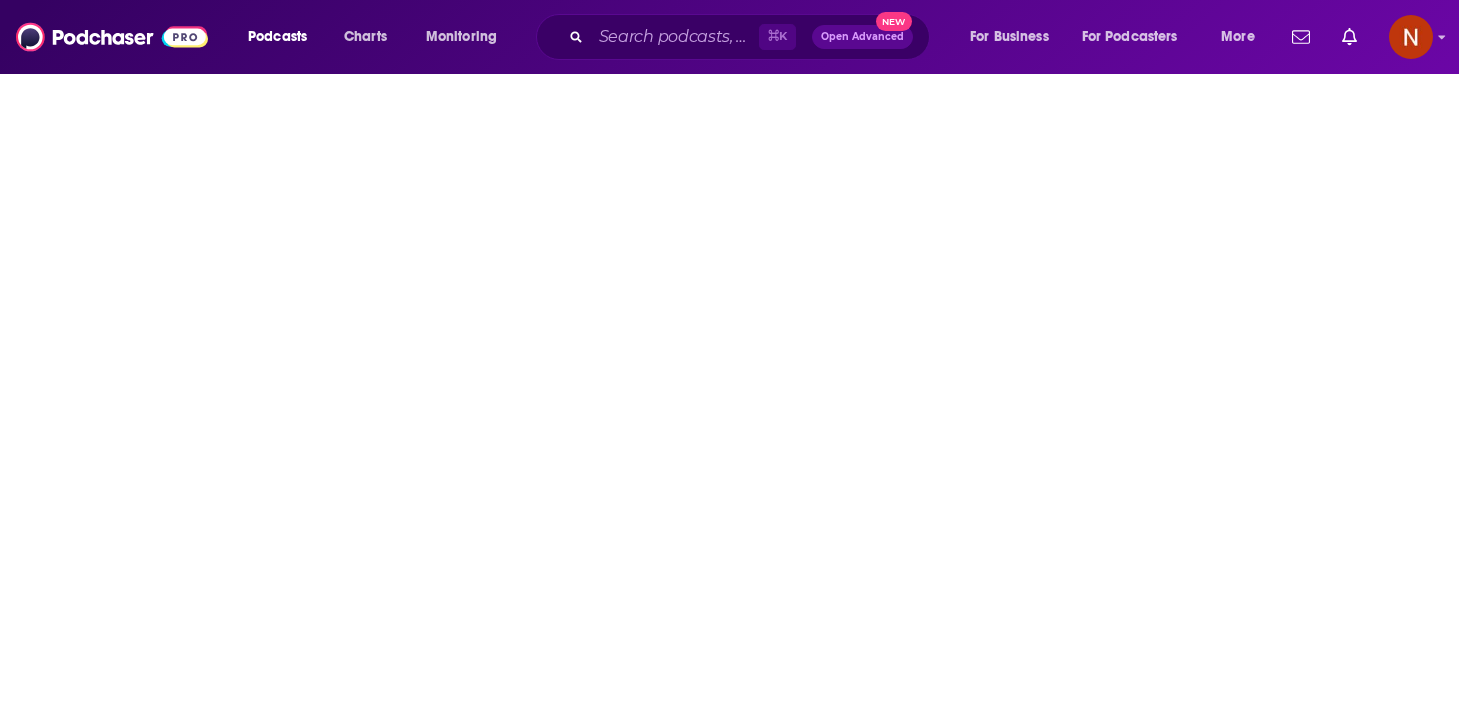 scroll, scrollTop: 0, scrollLeft: 0, axis: both 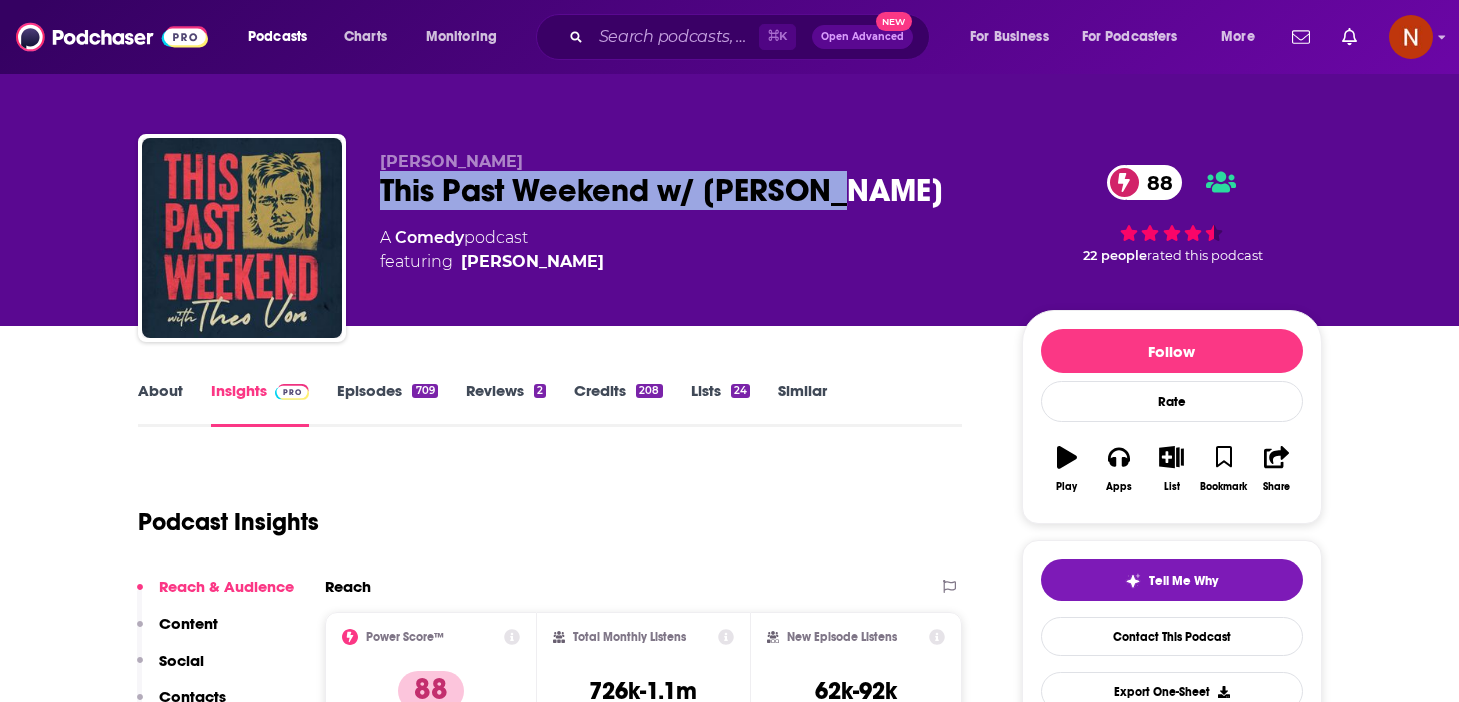 drag, startPoint x: 832, startPoint y: 192, endPoint x: 382, endPoint y: 200, distance: 450.0711 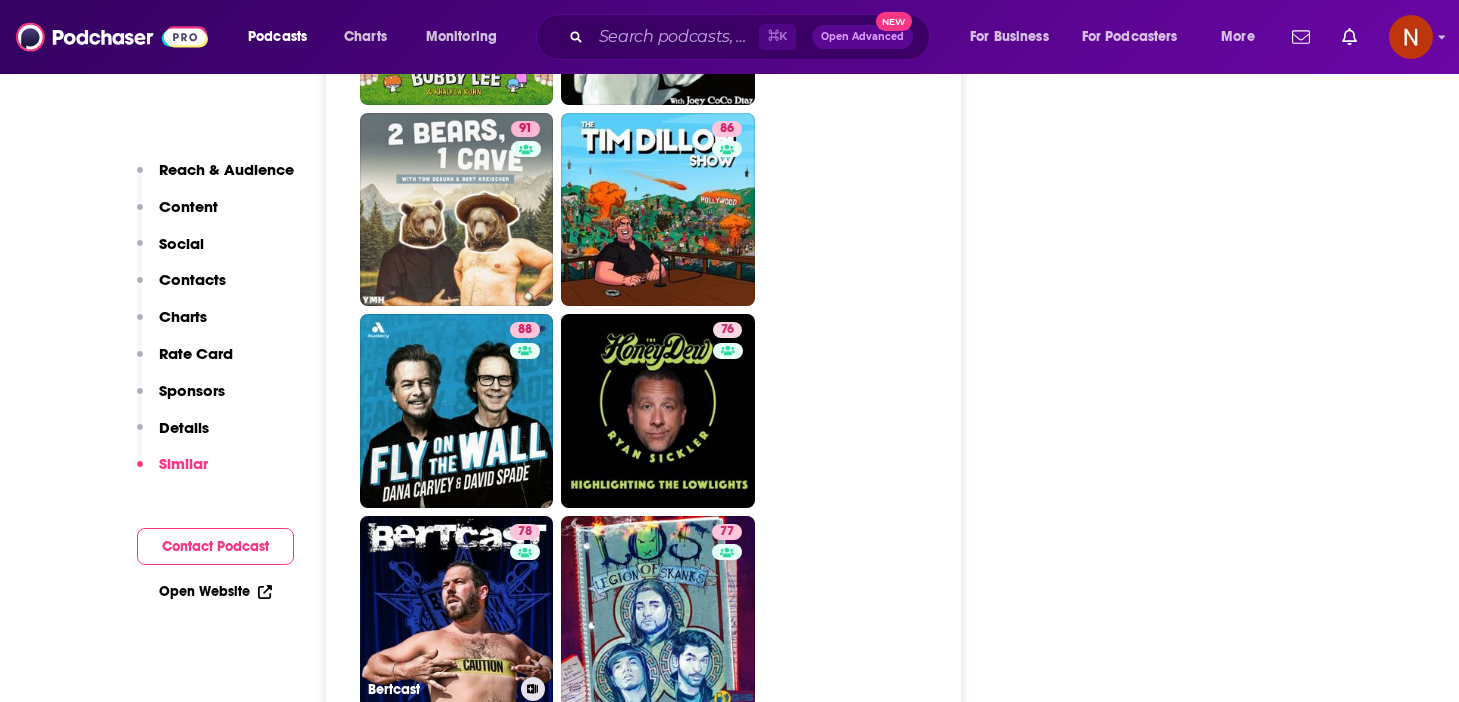 scroll, scrollTop: 4816, scrollLeft: 0, axis: vertical 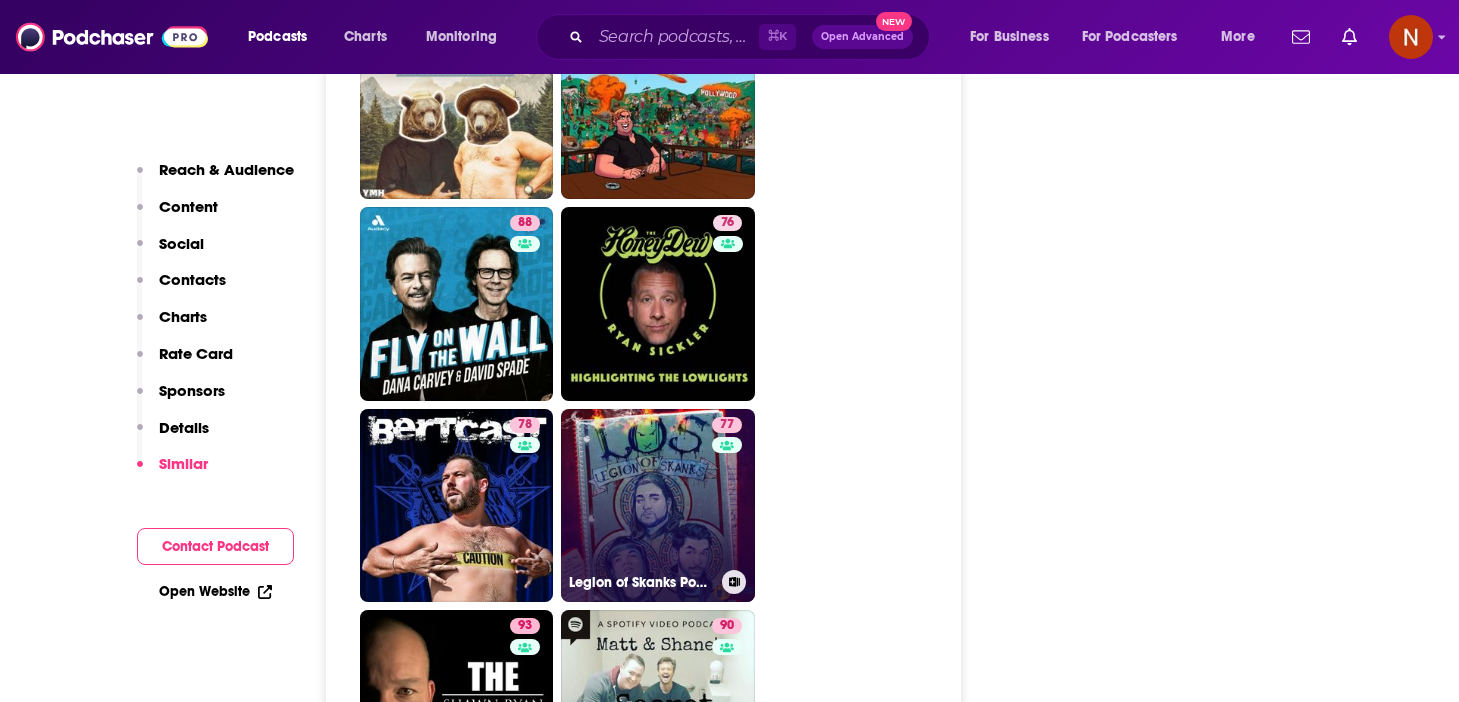 click on "Legion of Skanks Podcast" at bounding box center (641, 582) 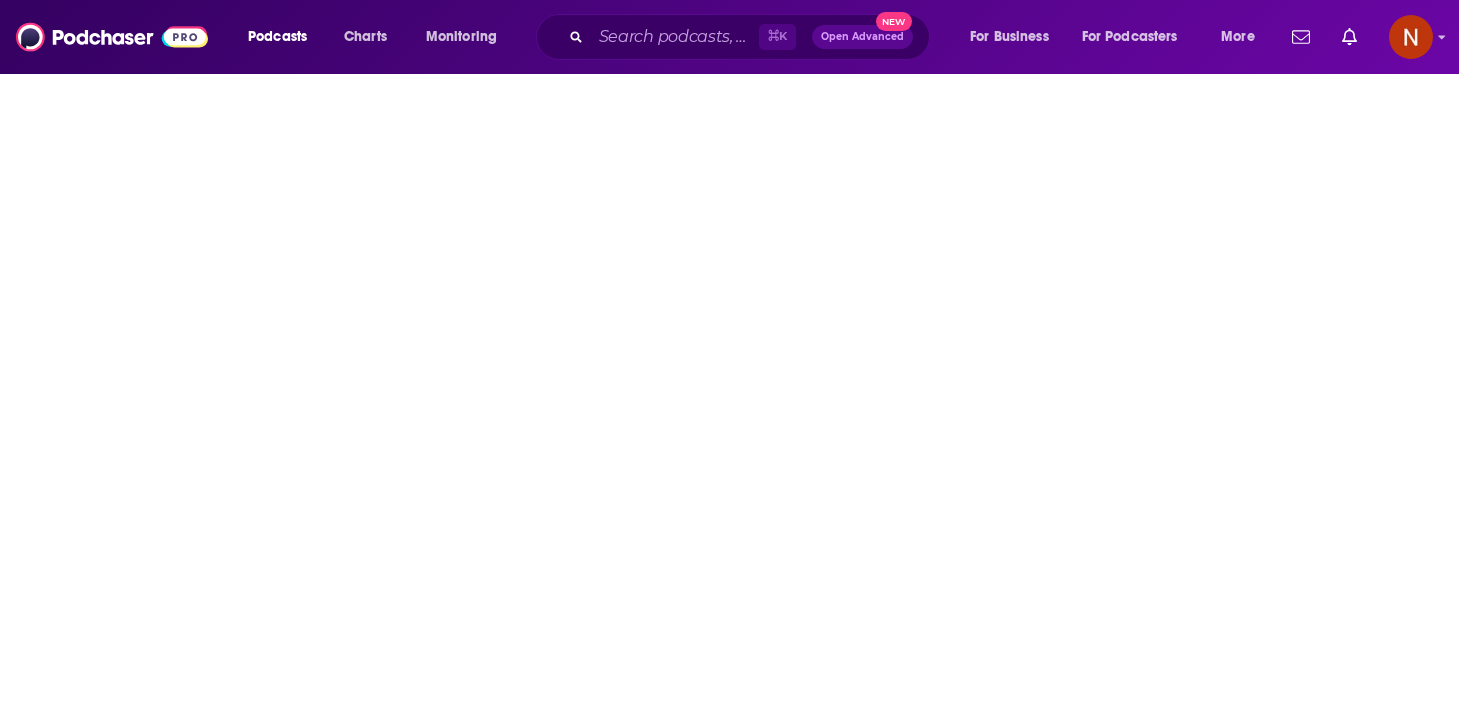 scroll, scrollTop: 0, scrollLeft: 0, axis: both 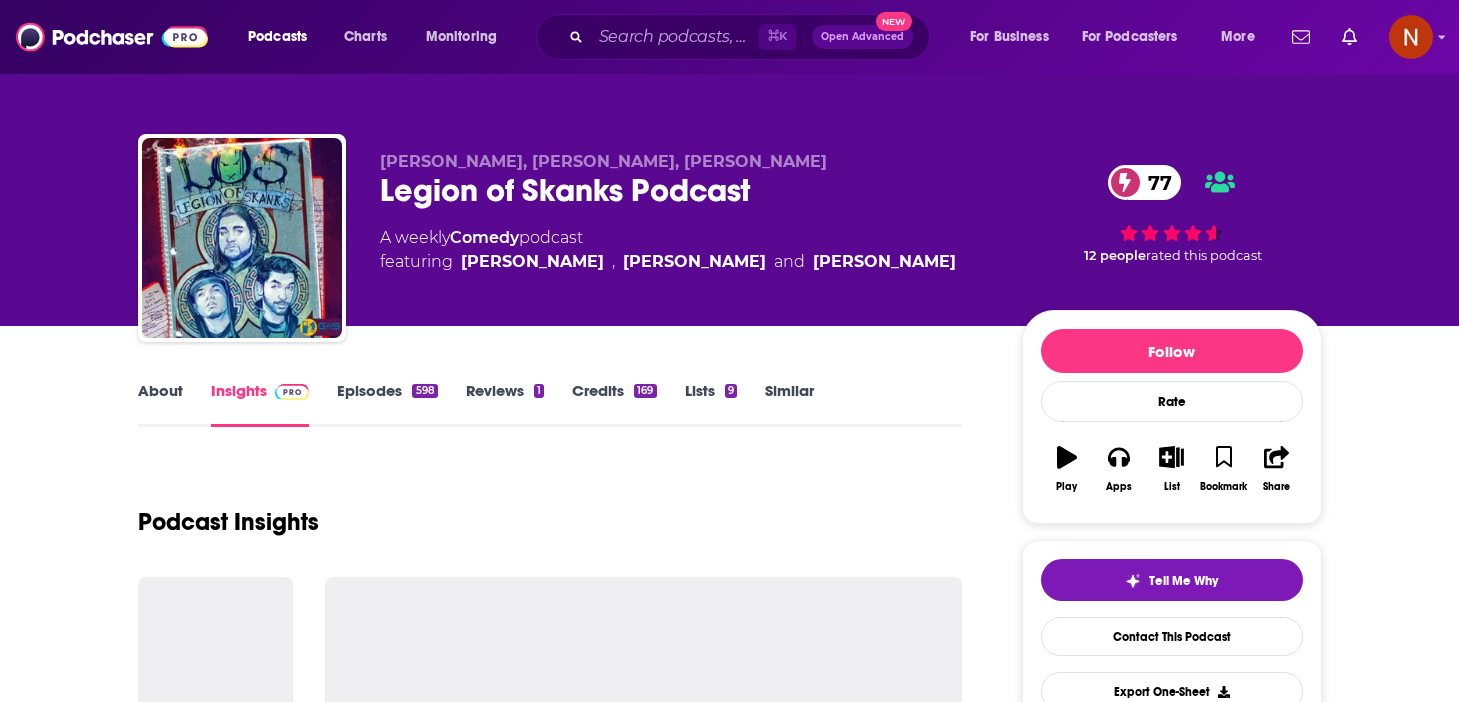click on "Legion of Skanks Podcast 77" at bounding box center (685, 190) 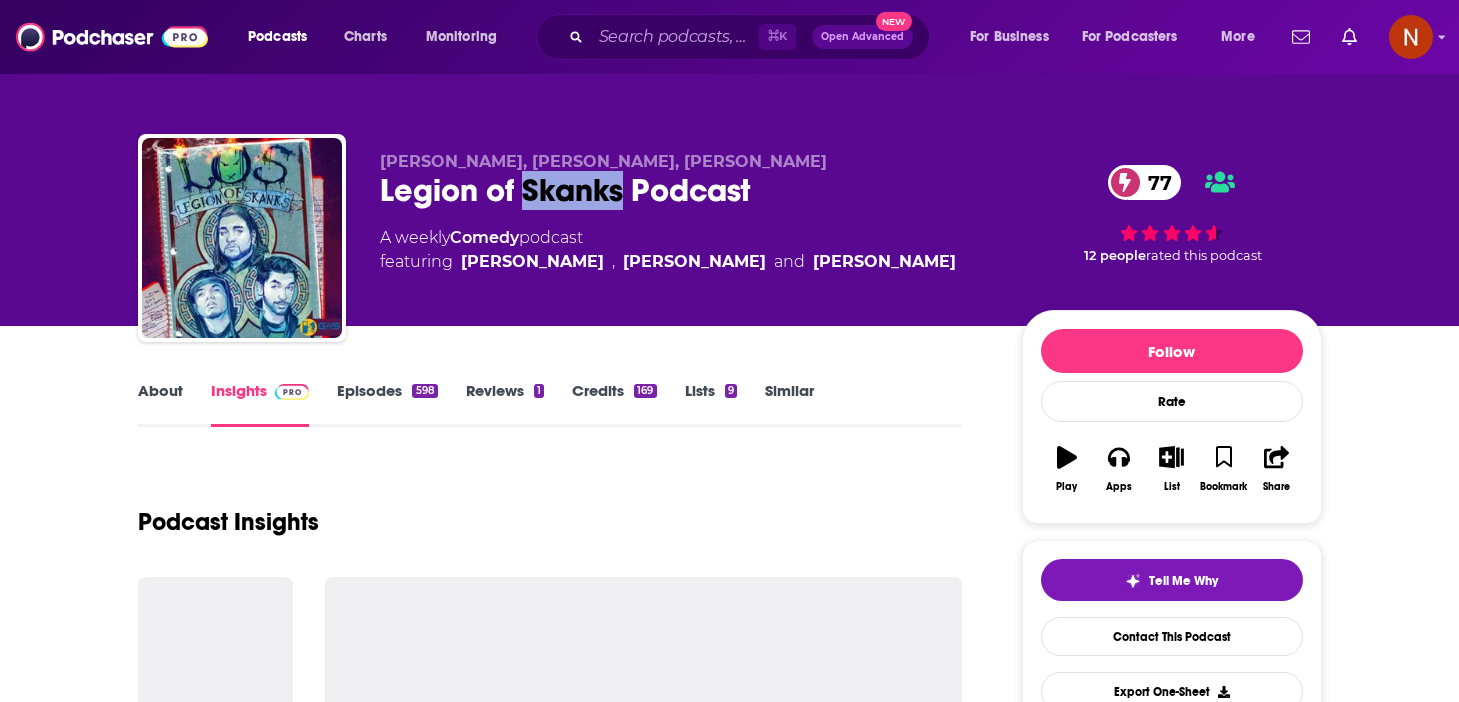 click on "Legion of Skanks Podcast 77" at bounding box center (685, 190) 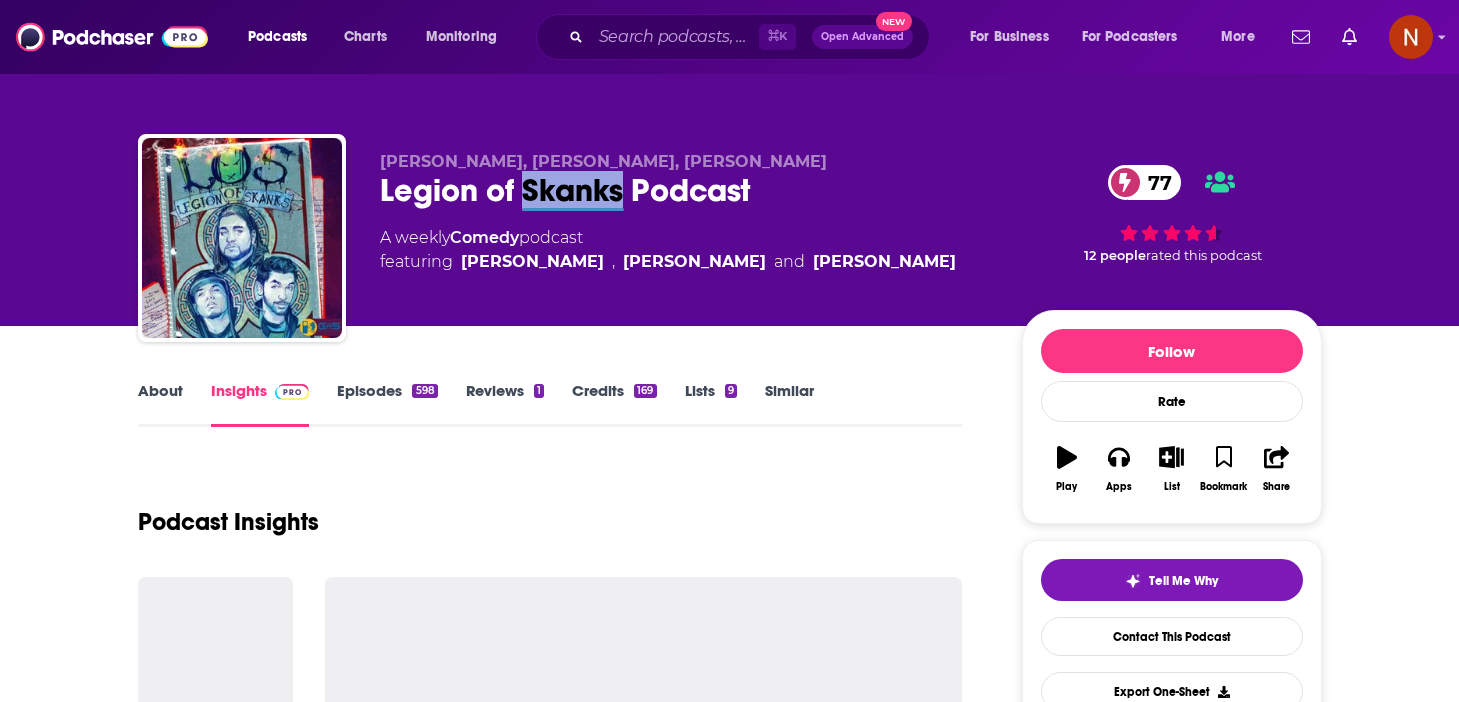 click on "Legion of Skanks Podcast 77" at bounding box center [685, 190] 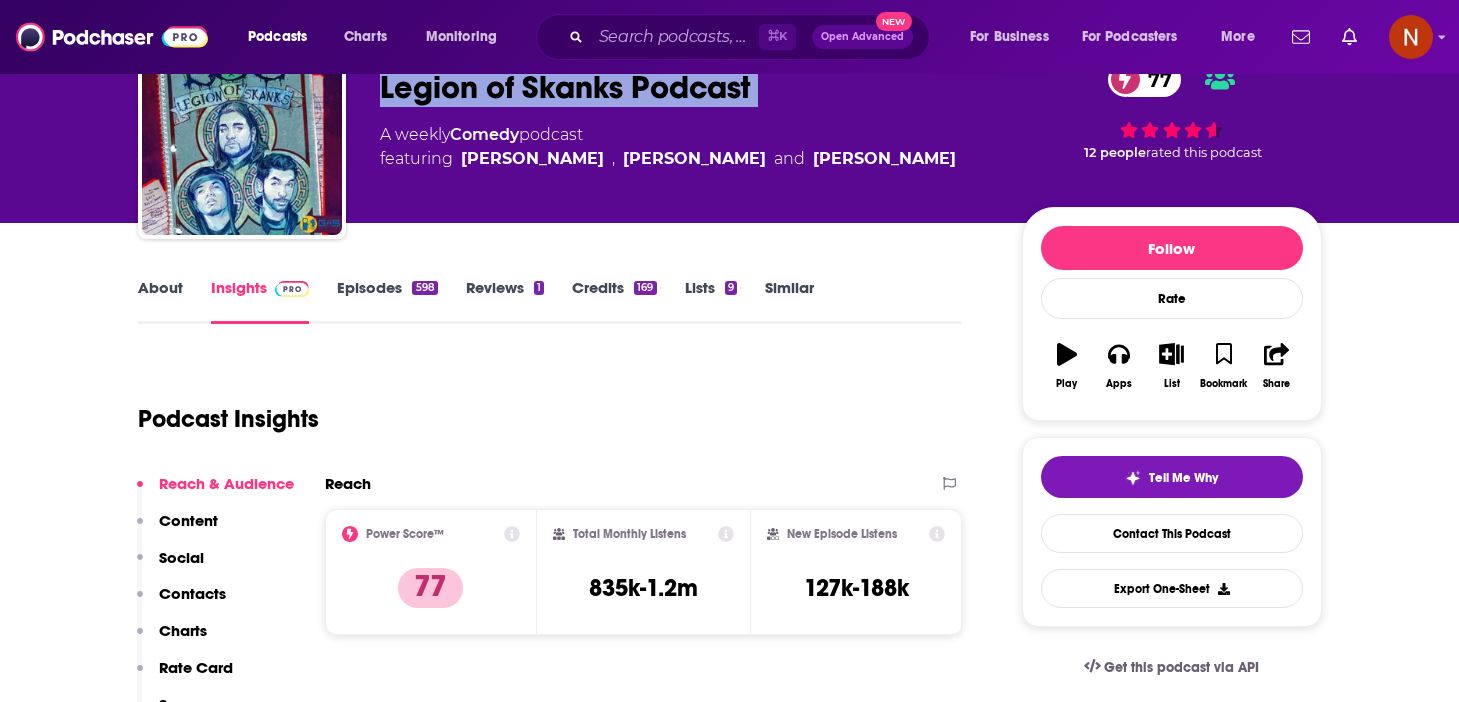 scroll, scrollTop: 104, scrollLeft: 0, axis: vertical 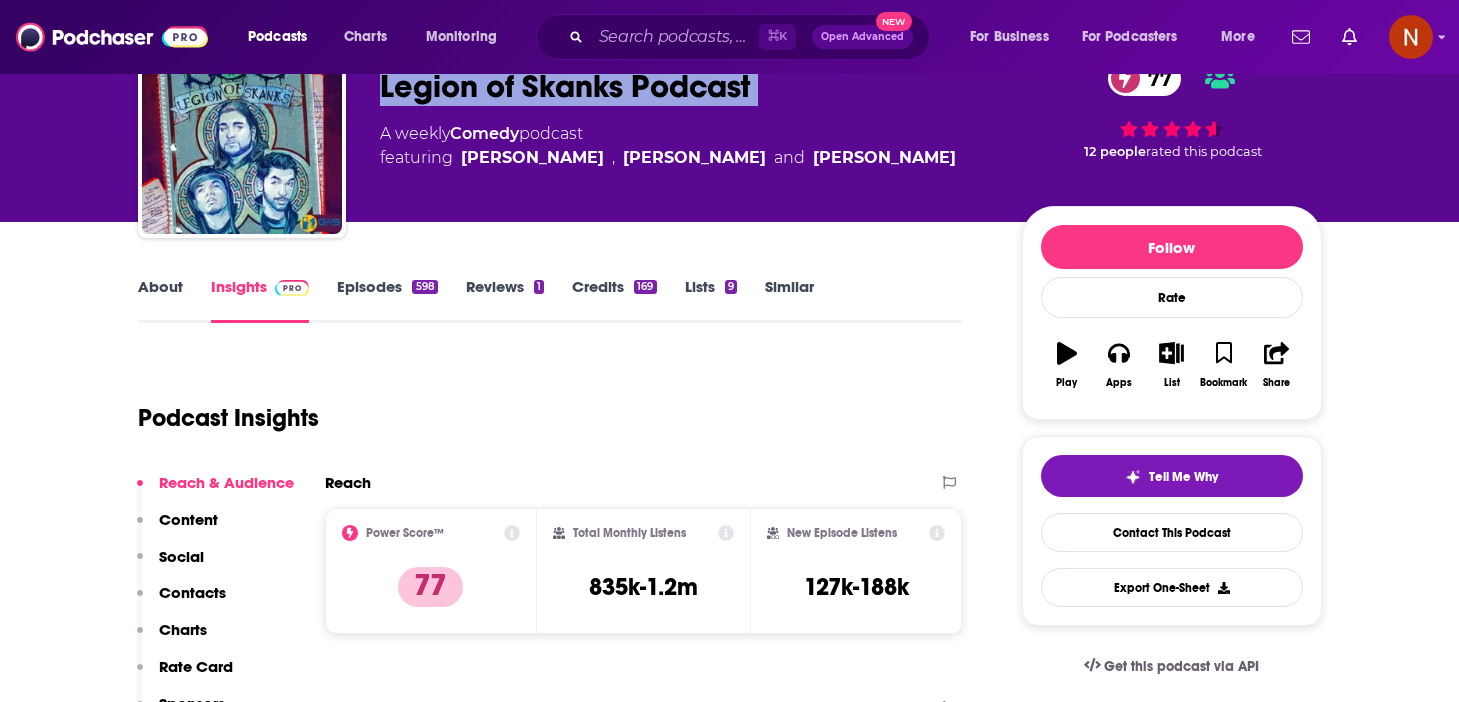 copy on "Legion of Skanks Podcast 77" 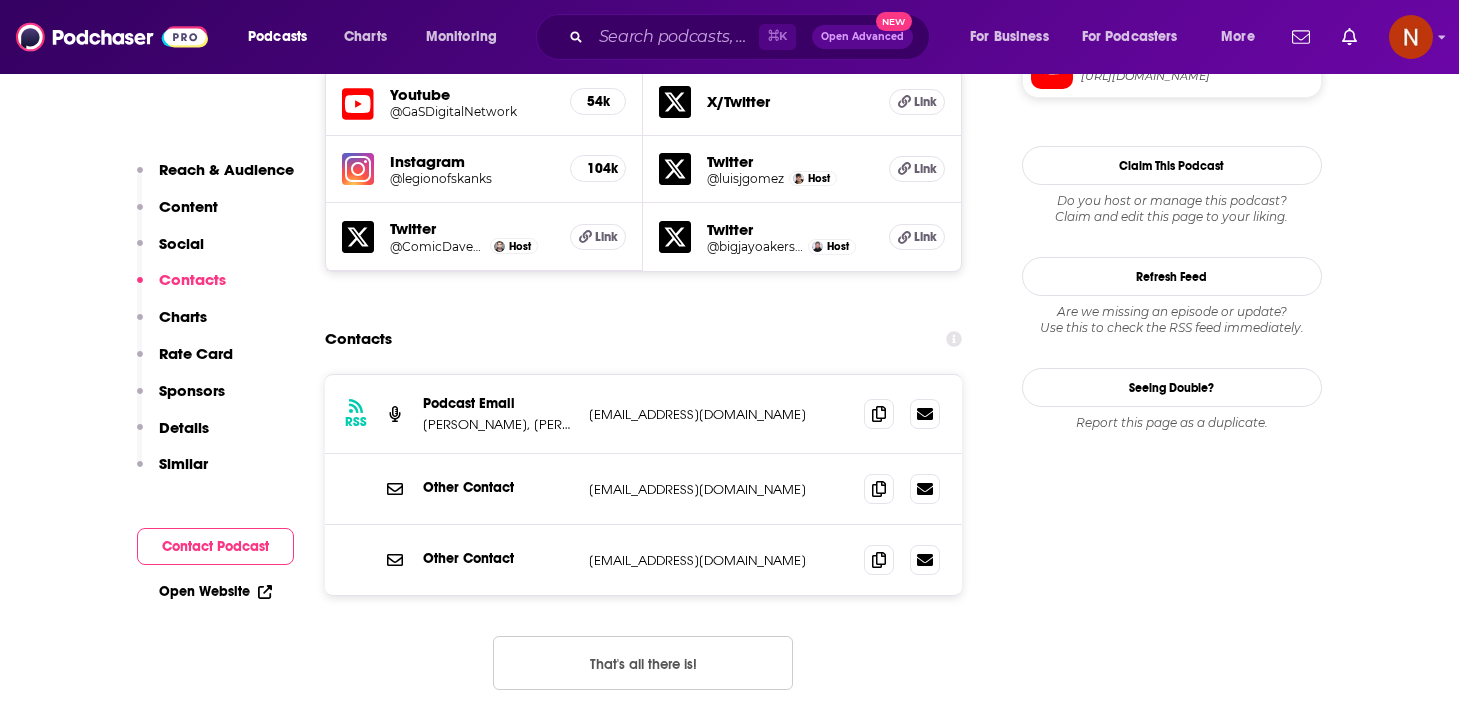 scroll, scrollTop: 1844, scrollLeft: 0, axis: vertical 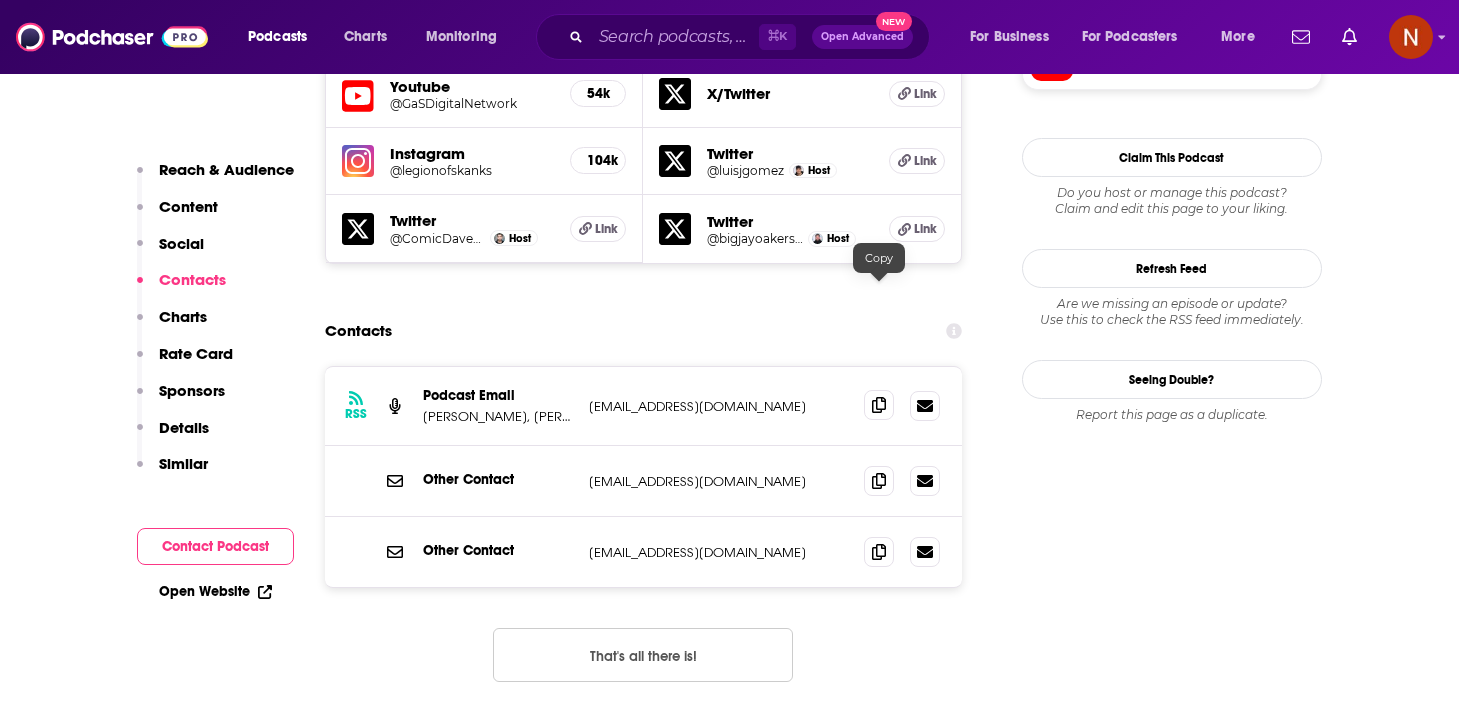 click 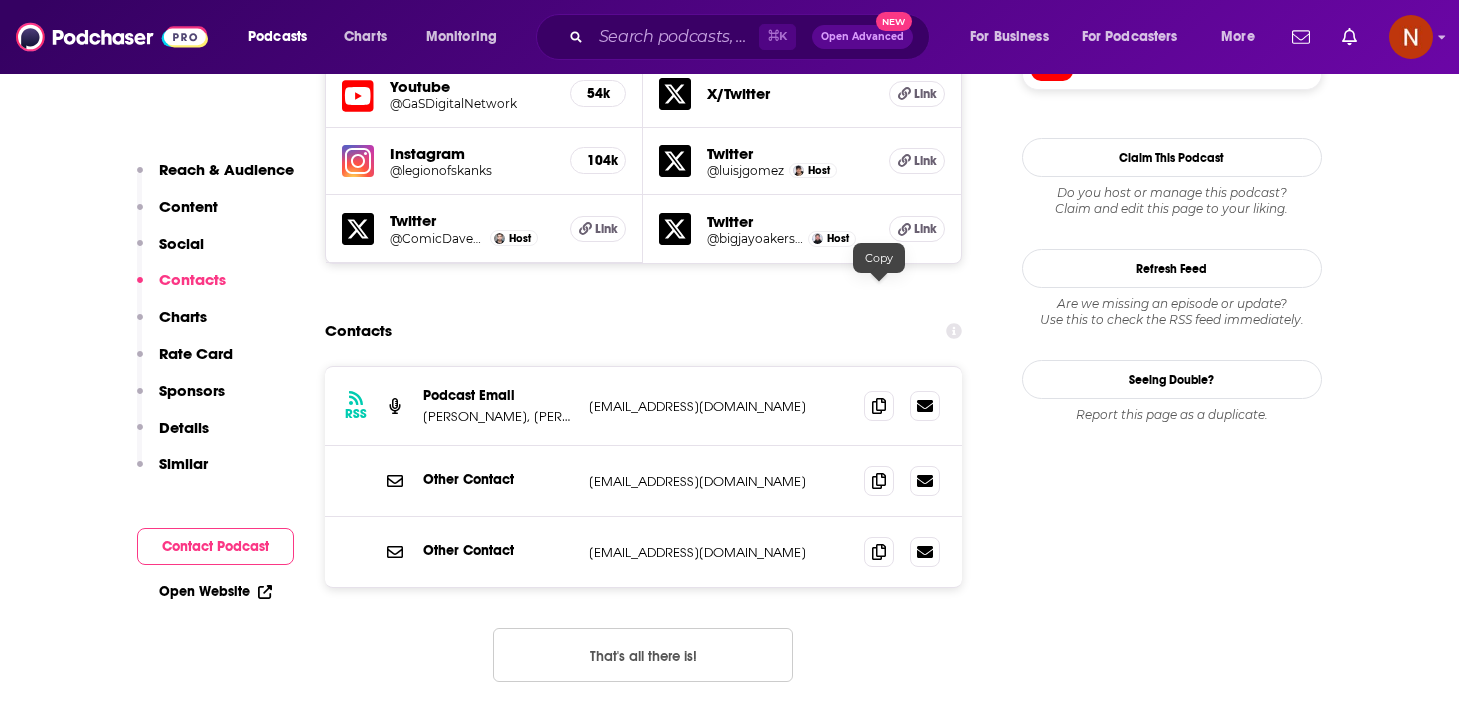 click at bounding box center [902, 406] 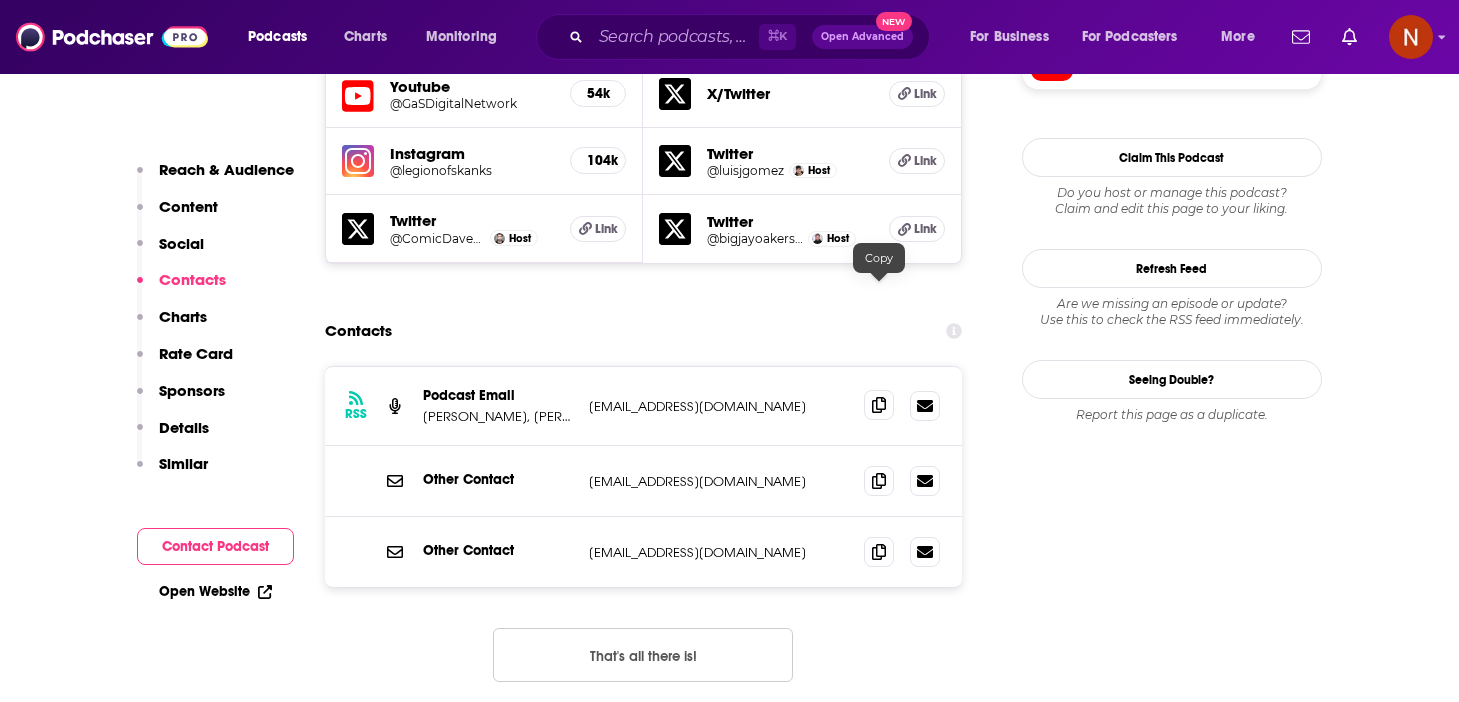click at bounding box center (879, 405) 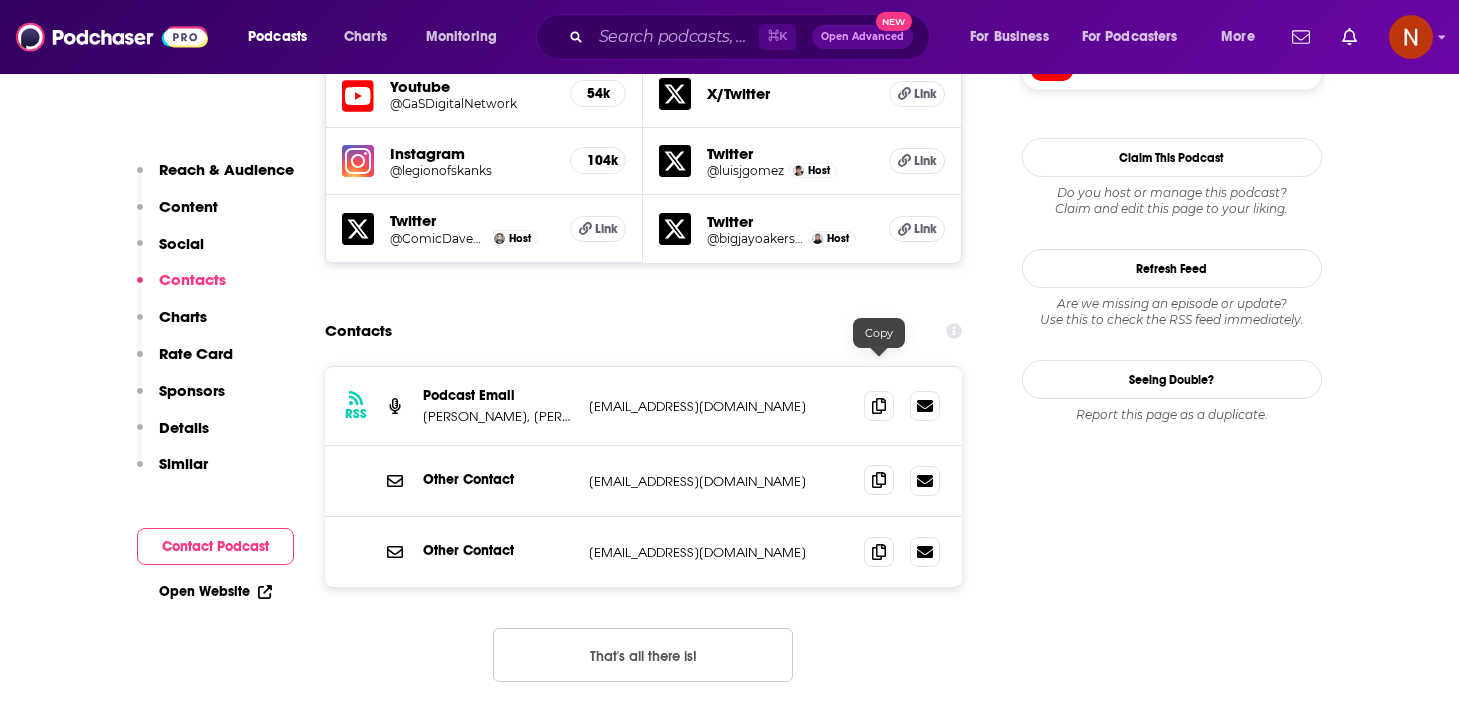 click 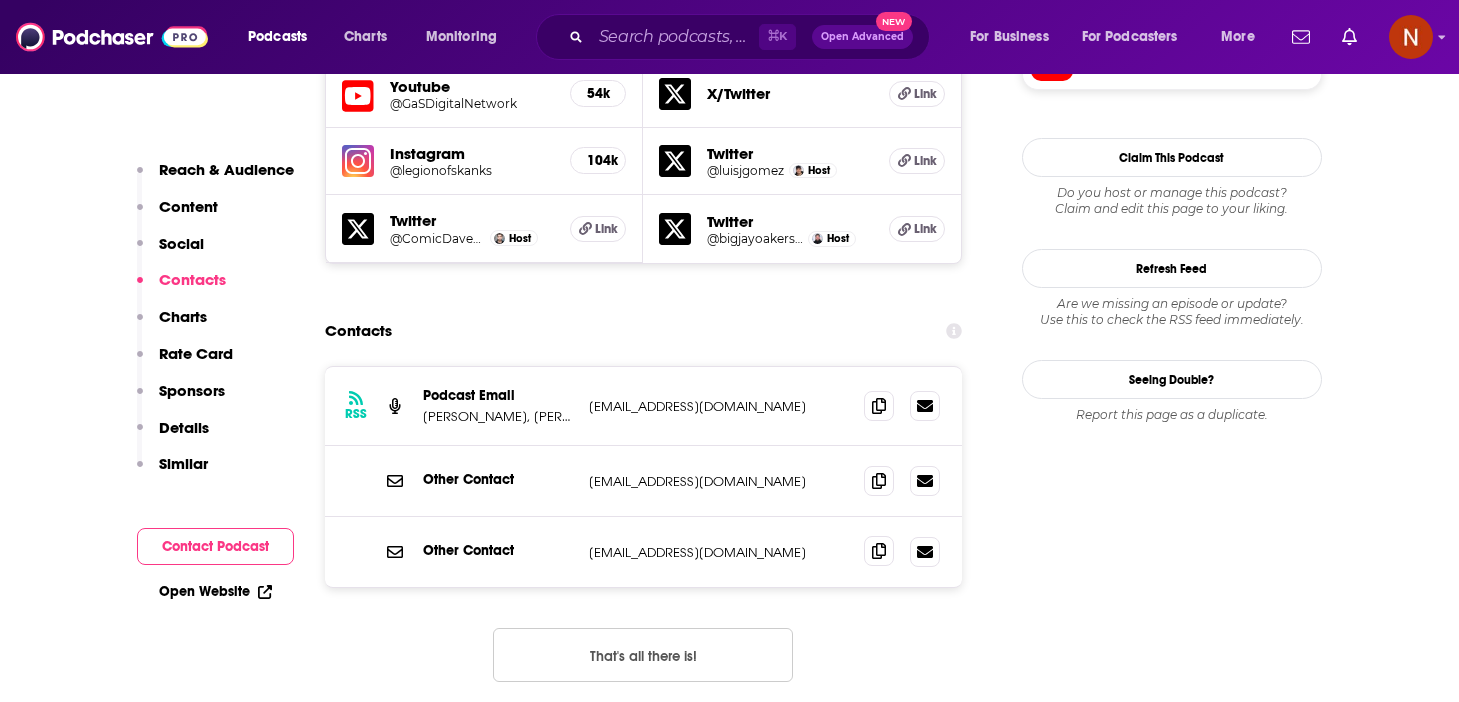 click at bounding box center [879, 551] 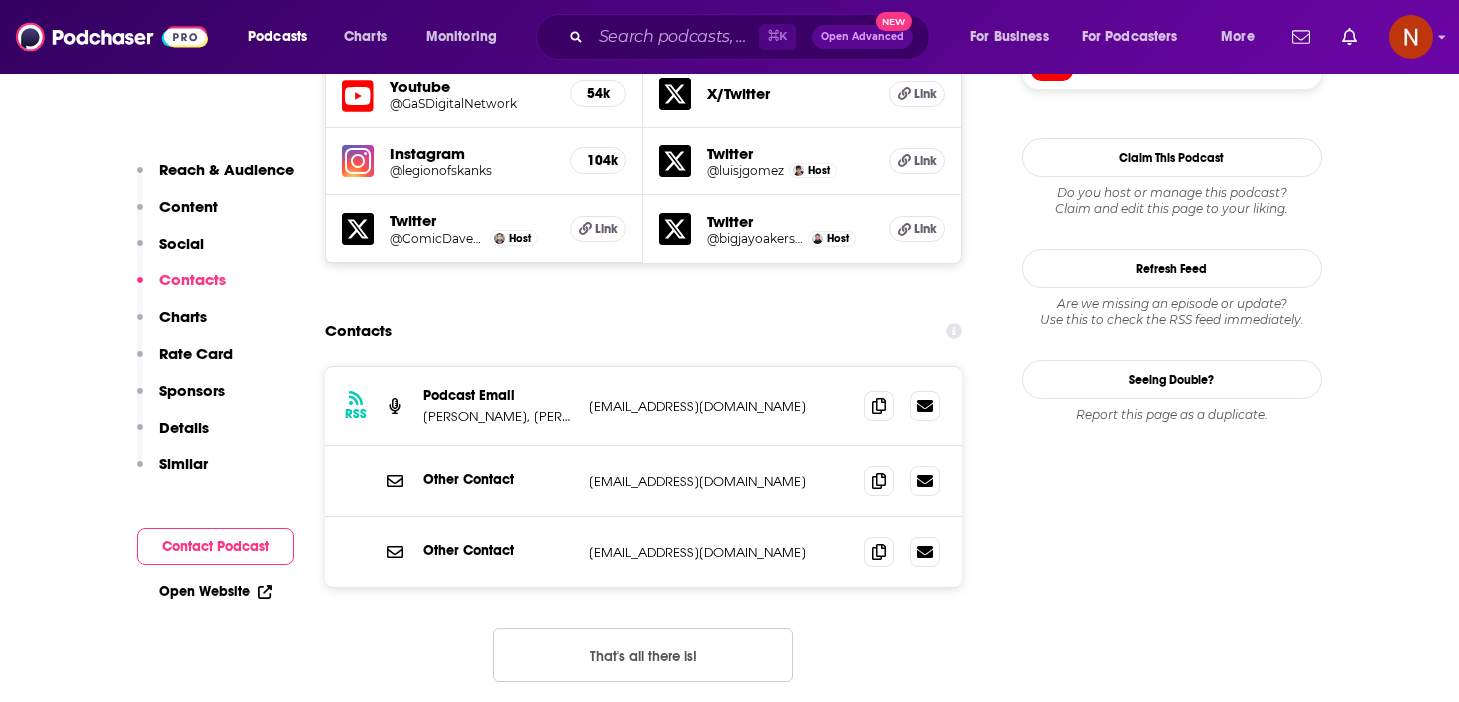scroll, scrollTop: 0, scrollLeft: 0, axis: both 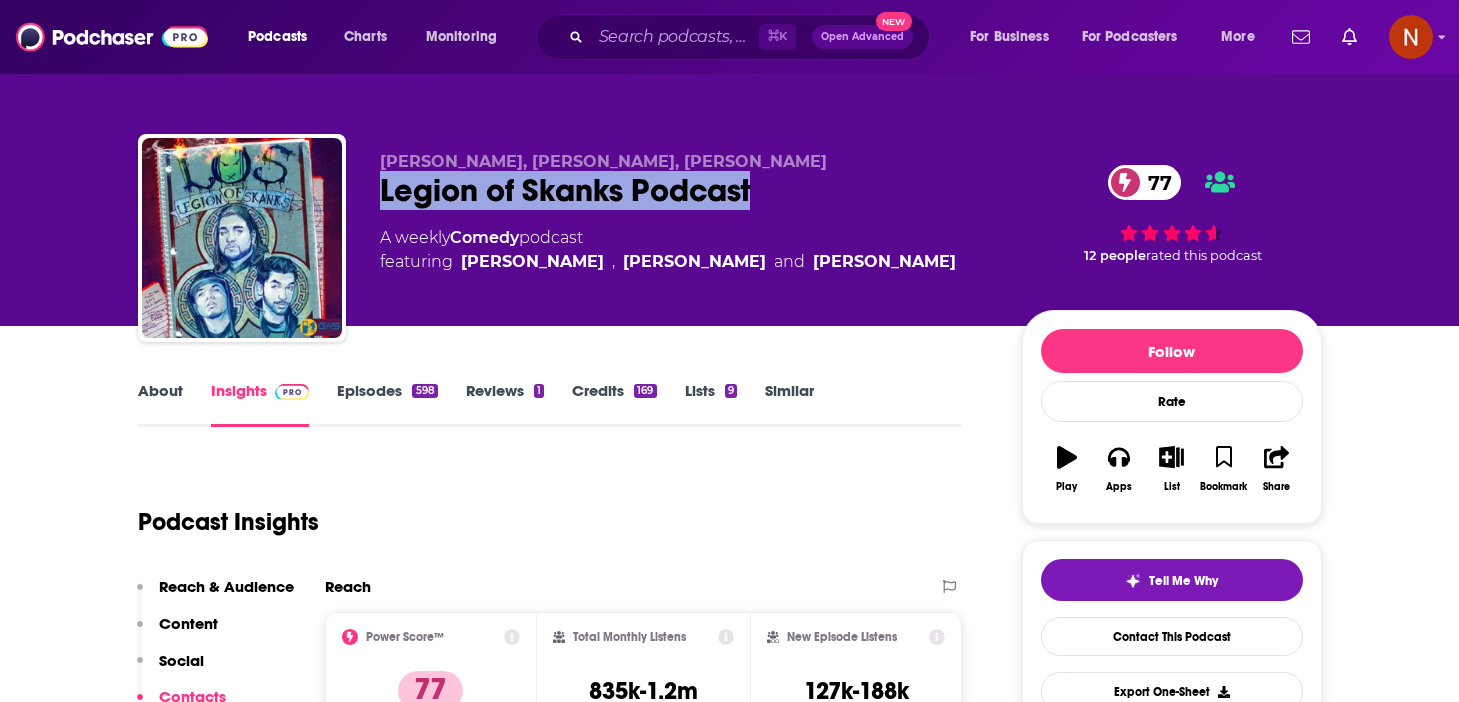drag, startPoint x: 791, startPoint y: 189, endPoint x: 376, endPoint y: 185, distance: 415.0193 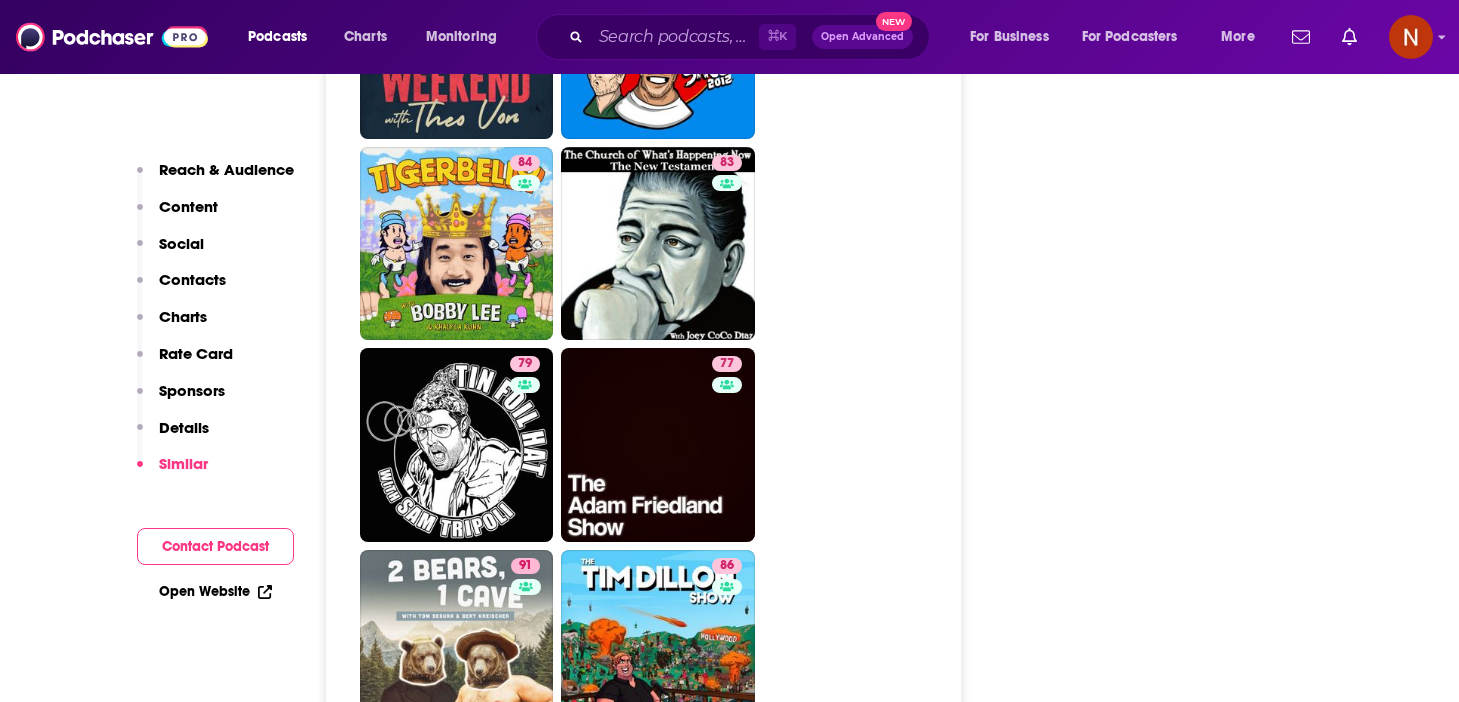 scroll, scrollTop: 4421, scrollLeft: 0, axis: vertical 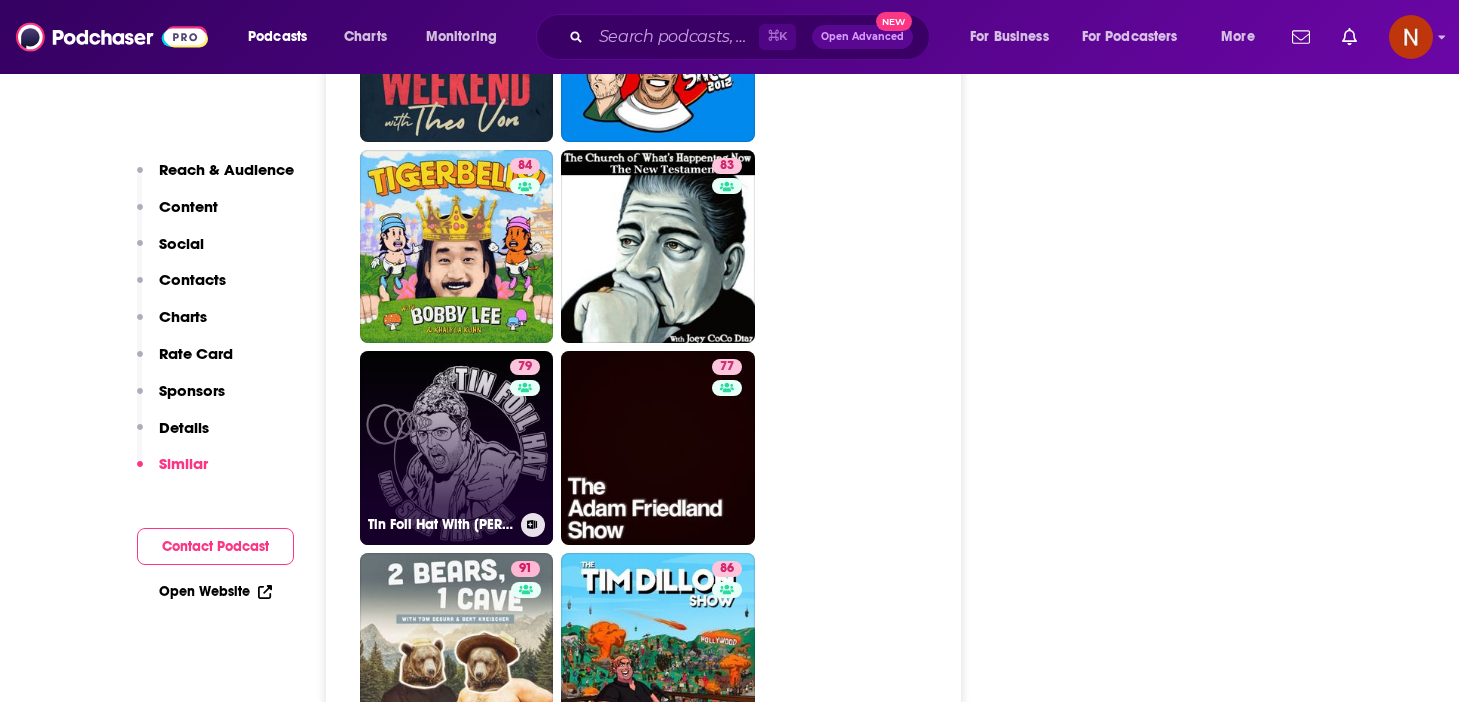 click on "Tin Foil Hat With Sam Tripoli" at bounding box center (440, 524) 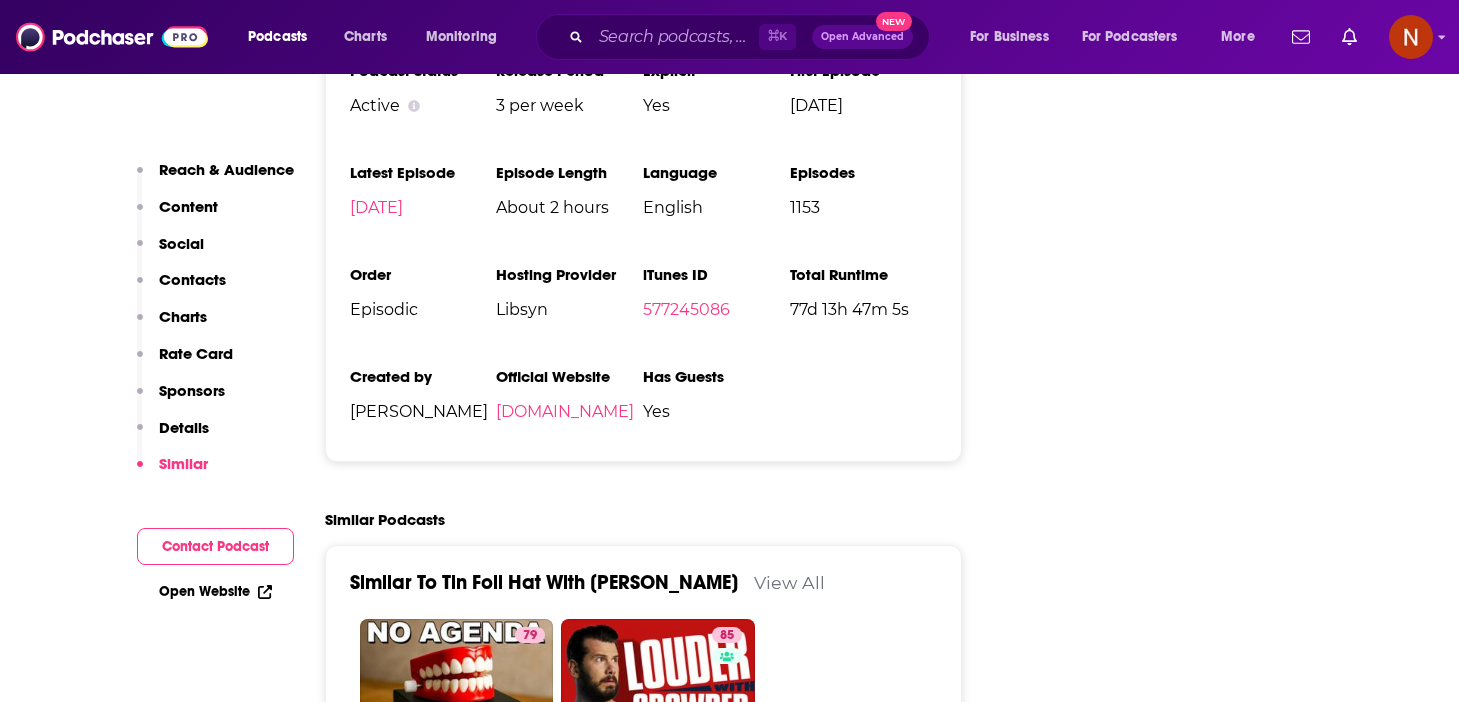 scroll, scrollTop: 3678, scrollLeft: 0, axis: vertical 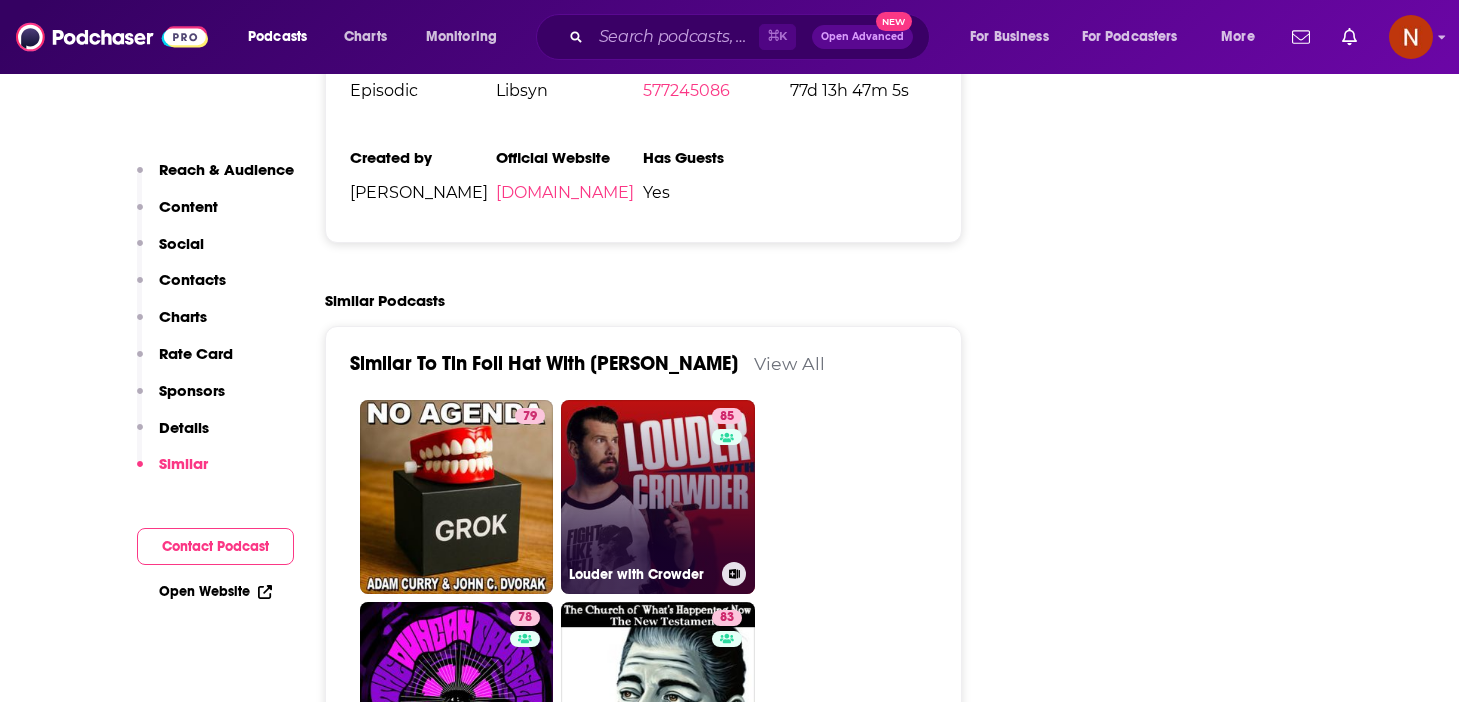 click on "Louder with Crowder" at bounding box center [658, 574] 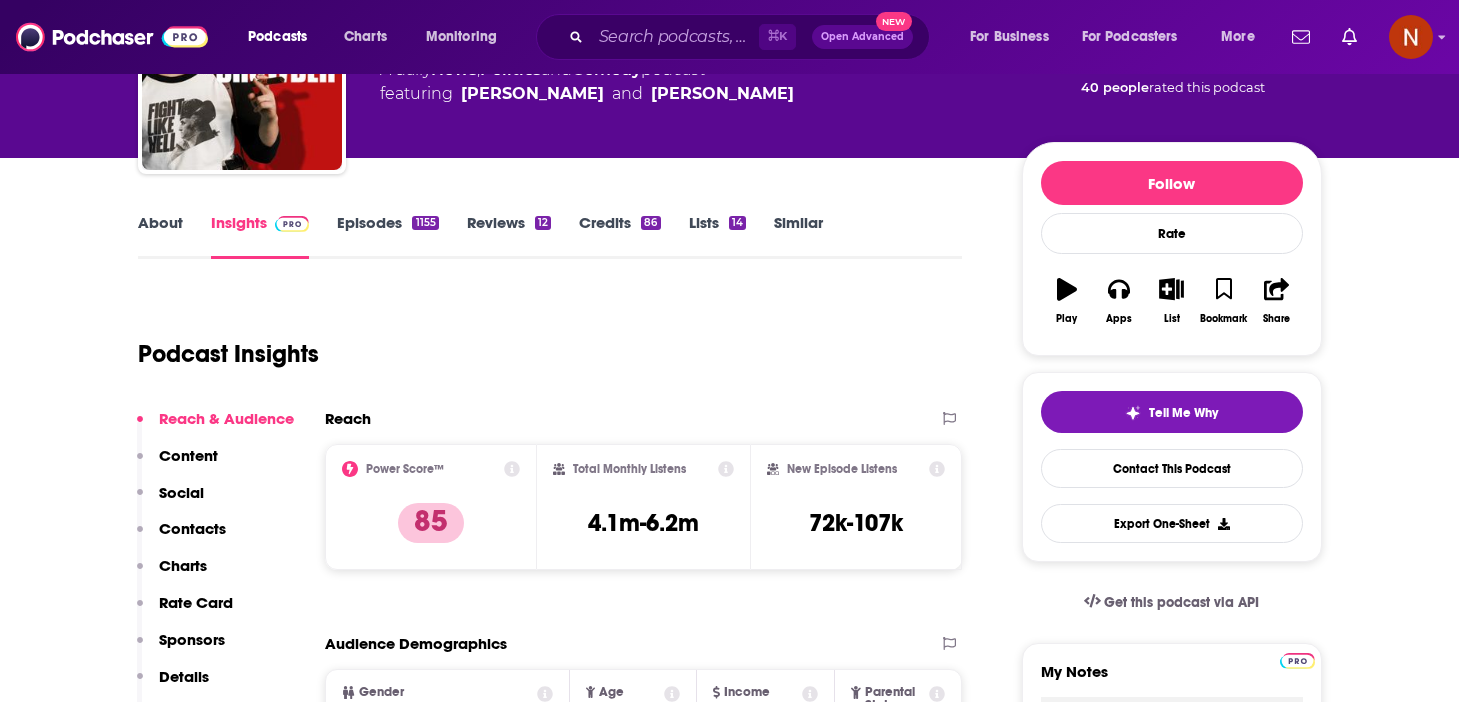 scroll, scrollTop: 0, scrollLeft: 0, axis: both 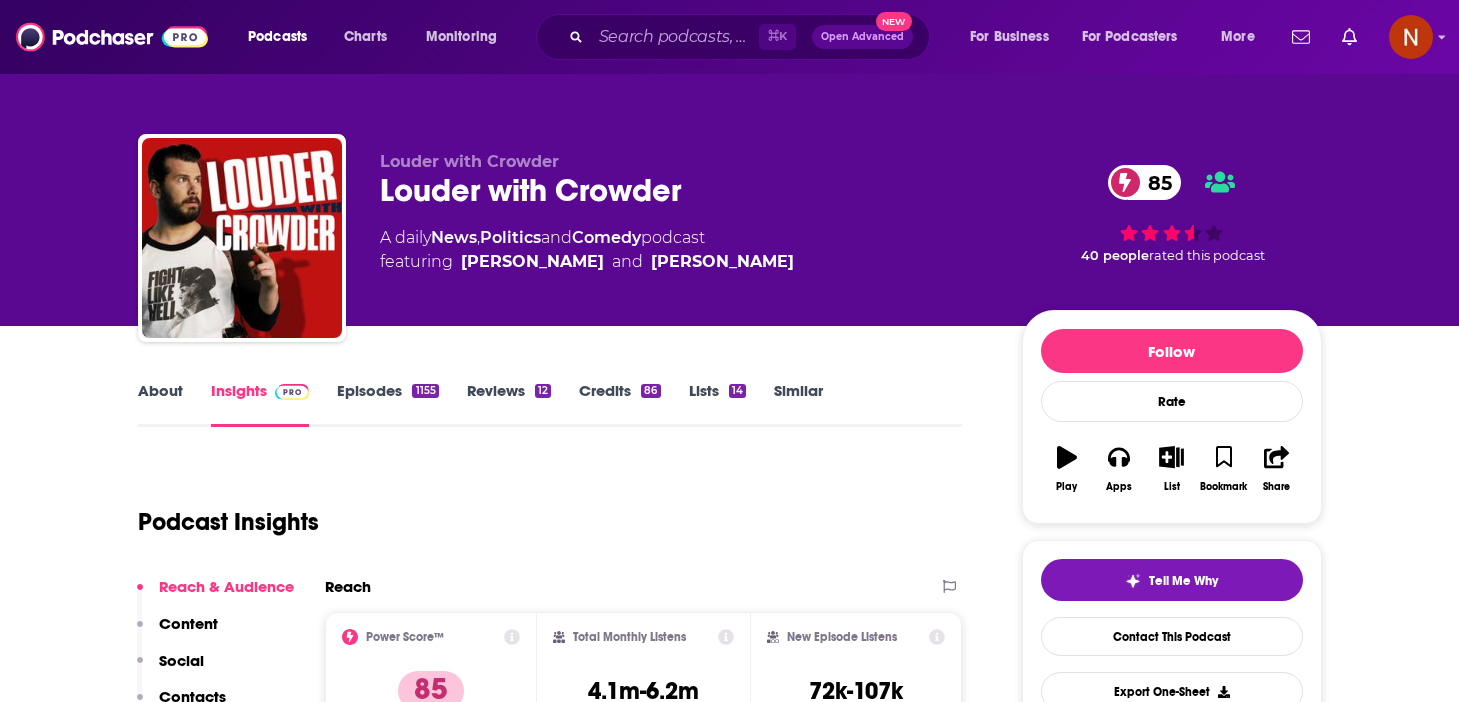 click on "Louder with Crowder 85" at bounding box center (685, 190) 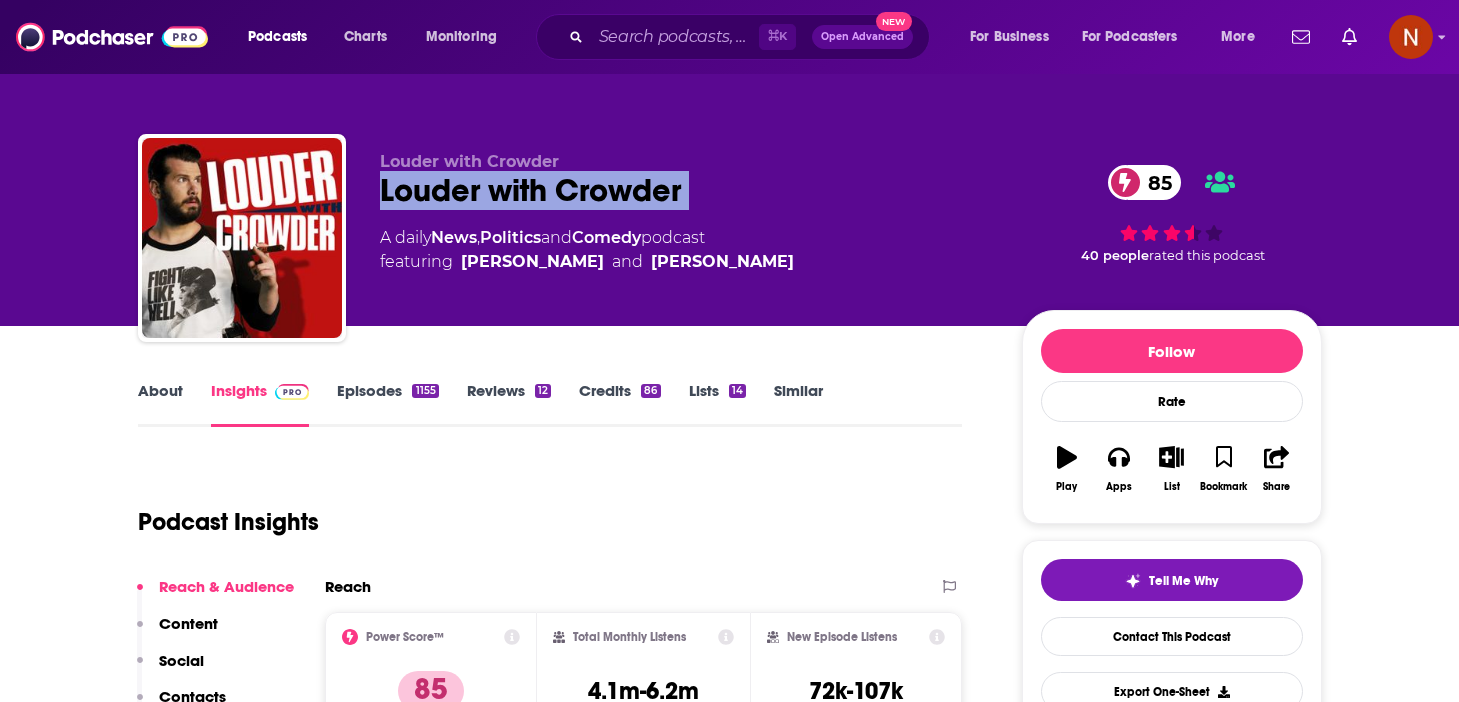 drag, startPoint x: 697, startPoint y: 210, endPoint x: 384, endPoint y: 199, distance: 313.19324 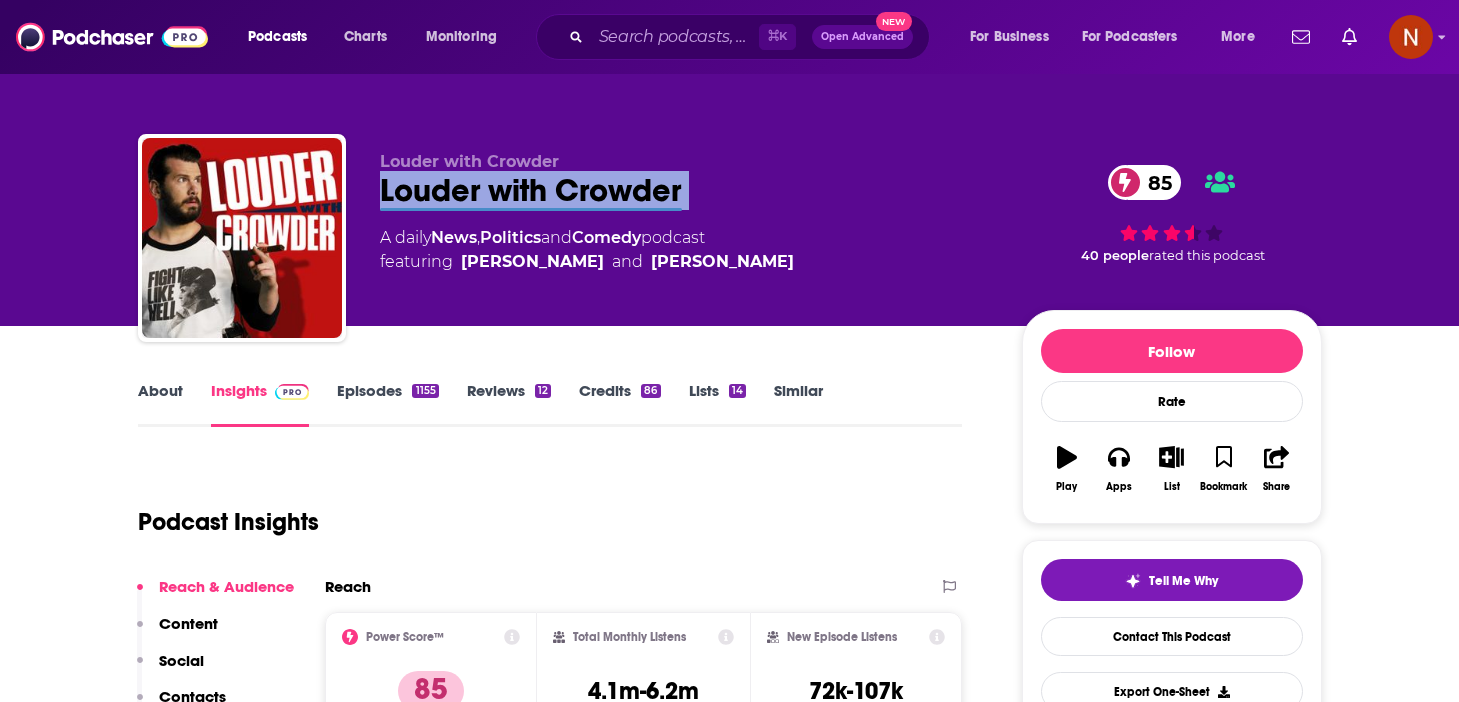 copy on "Louder with Crowder 85" 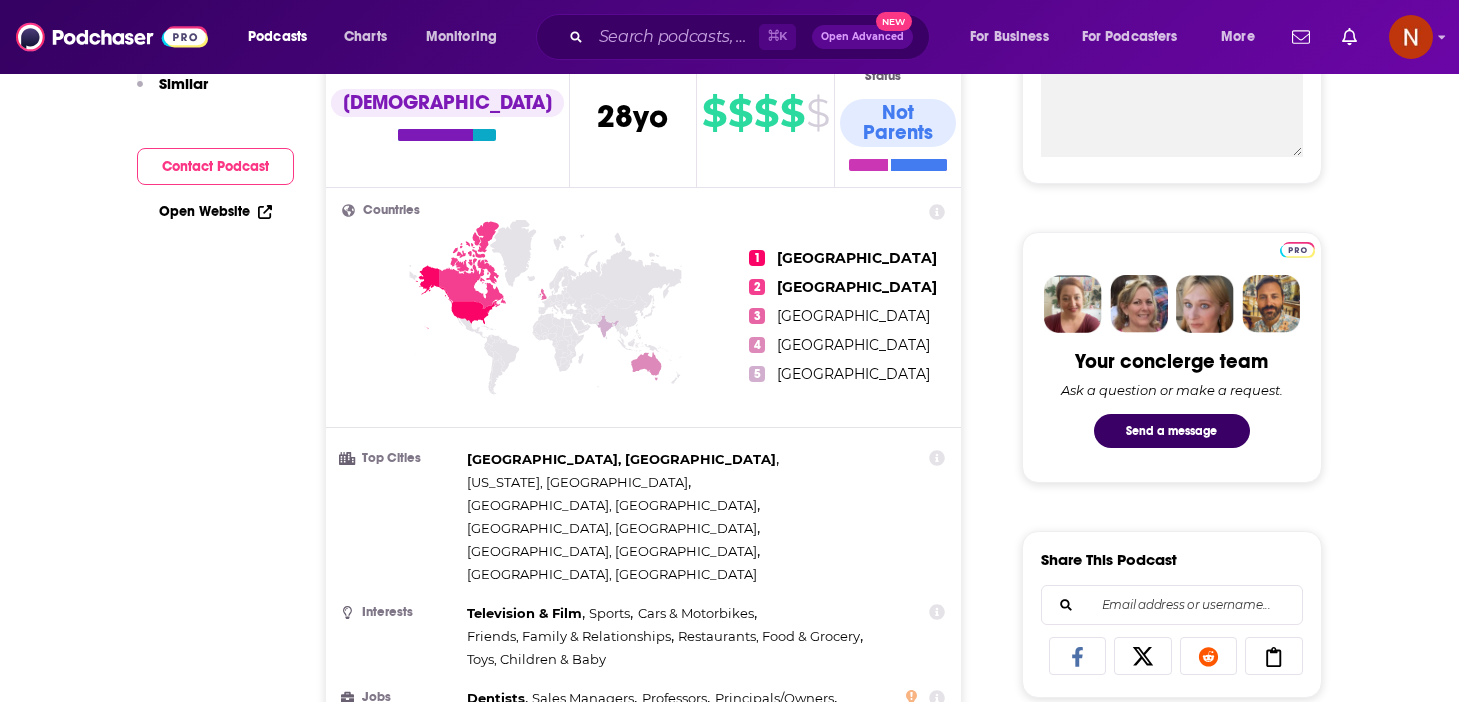scroll, scrollTop: 30, scrollLeft: 0, axis: vertical 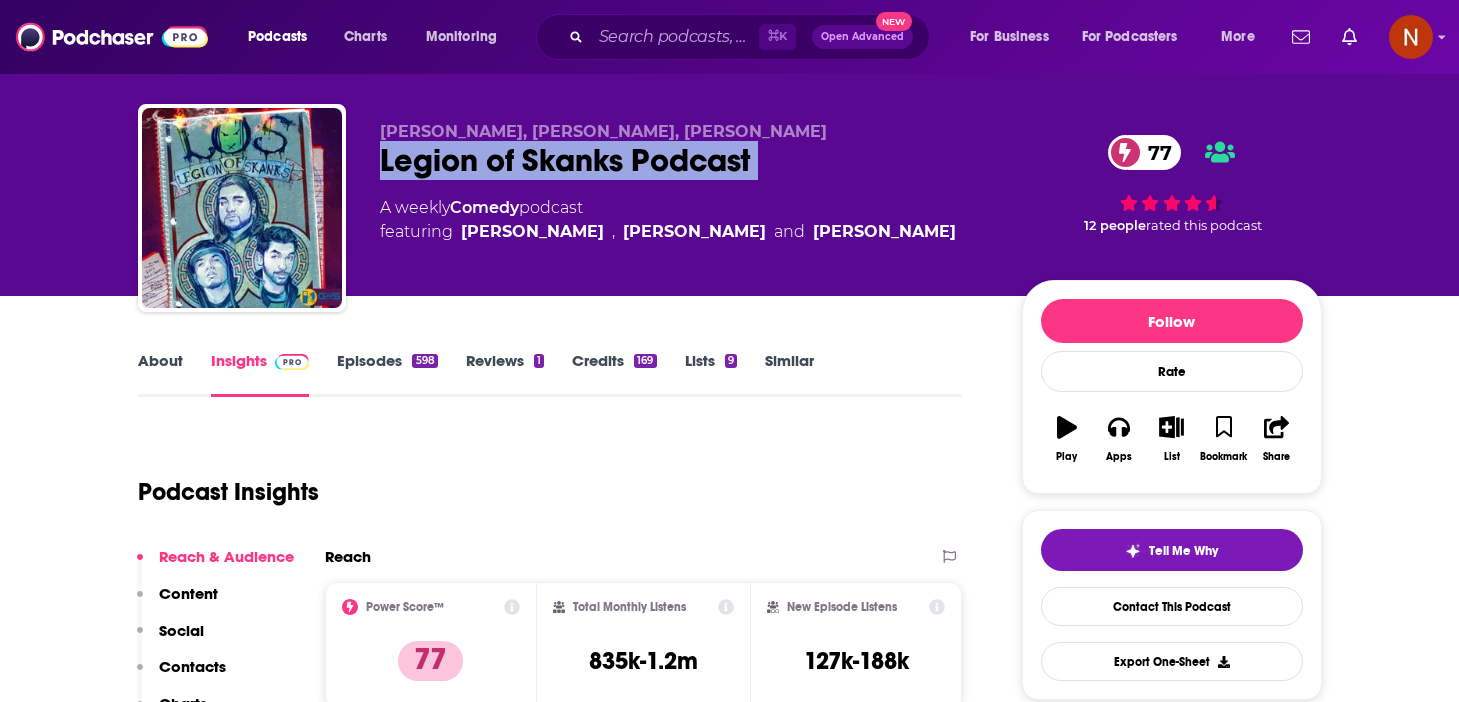 type on "https://www.podchaser.com/podcasts/this-past-weekend-w-theo-von-239368" 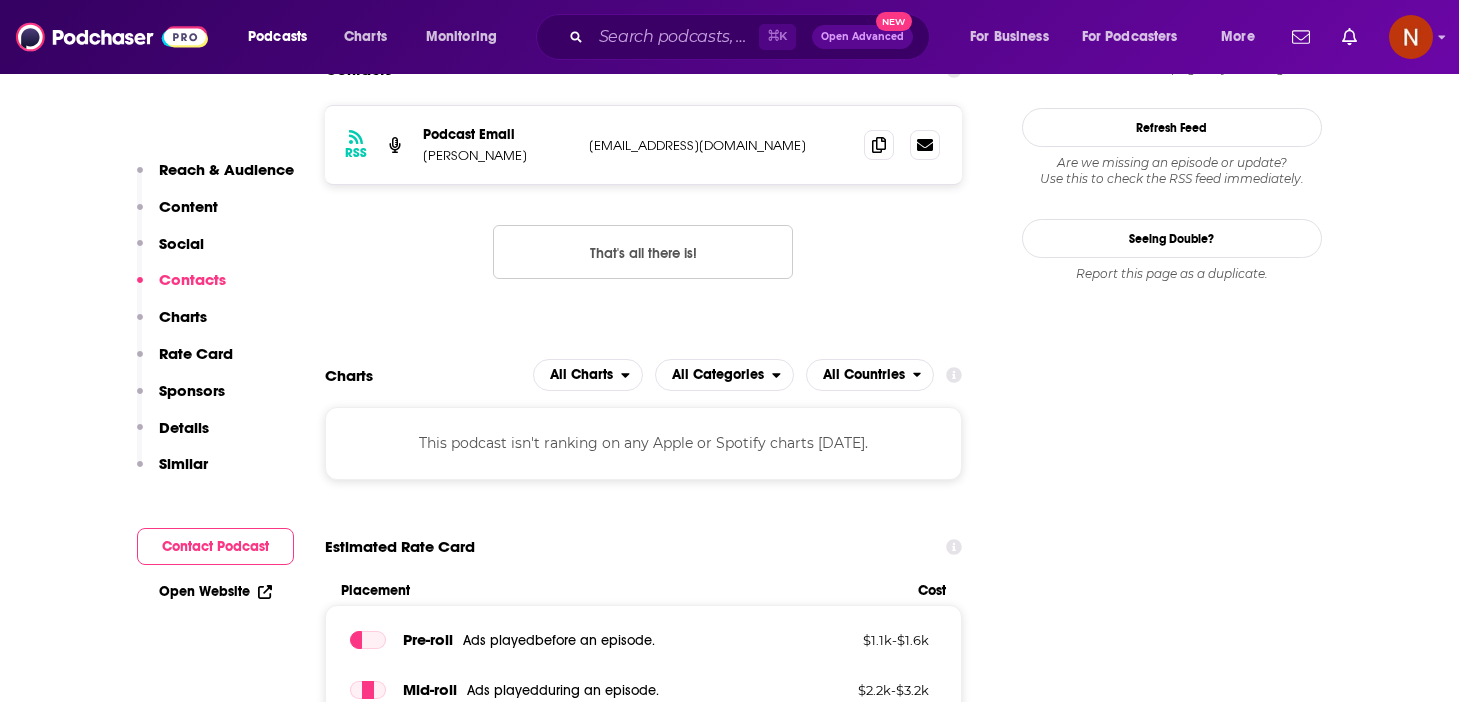scroll, scrollTop: 1539, scrollLeft: 0, axis: vertical 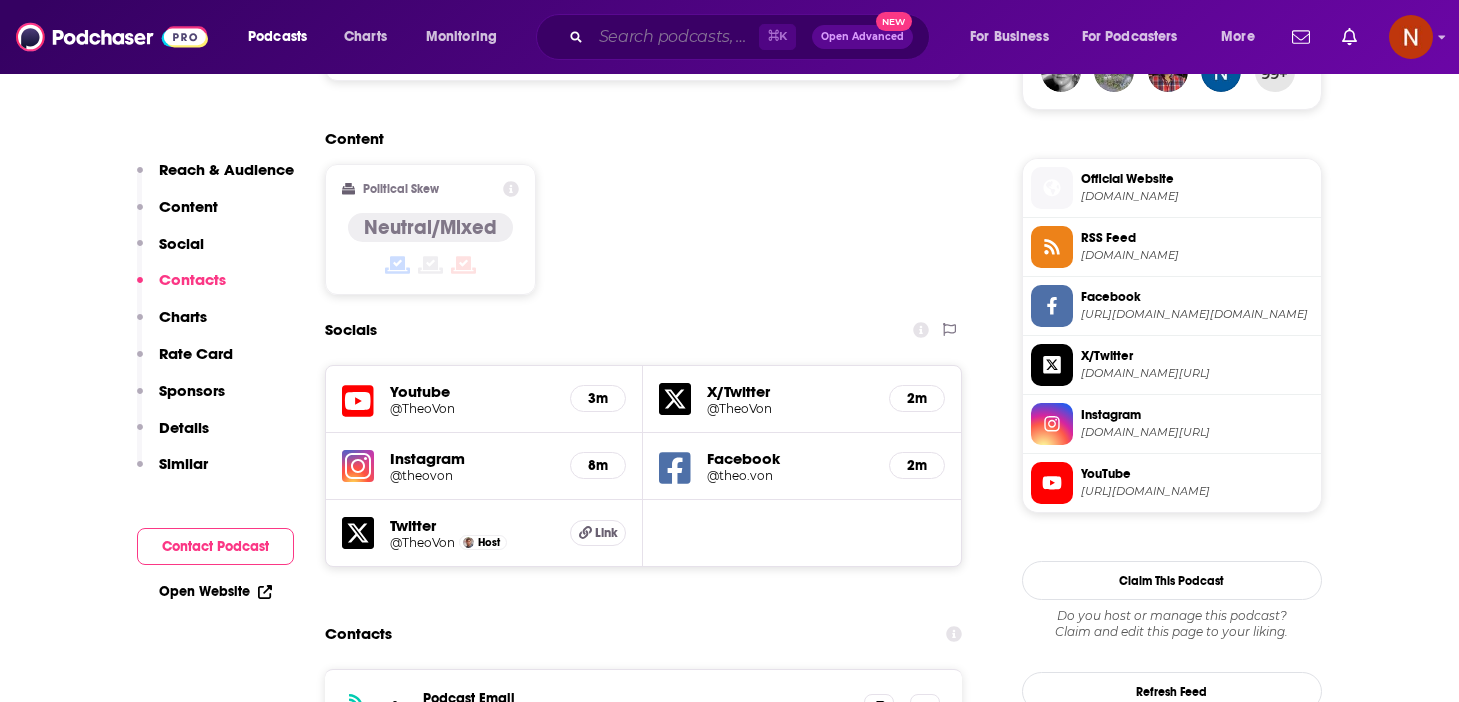 click at bounding box center (675, 37) 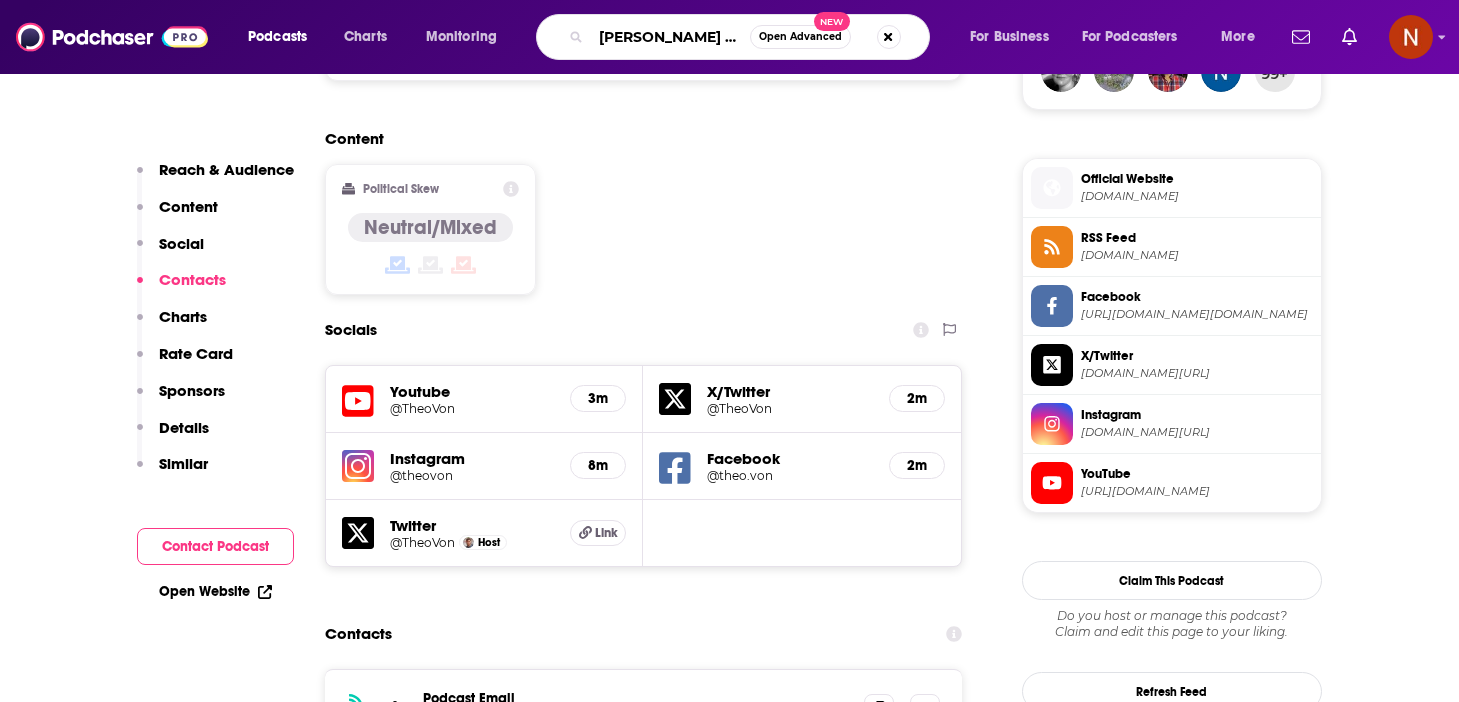 type on "brooke and connor" 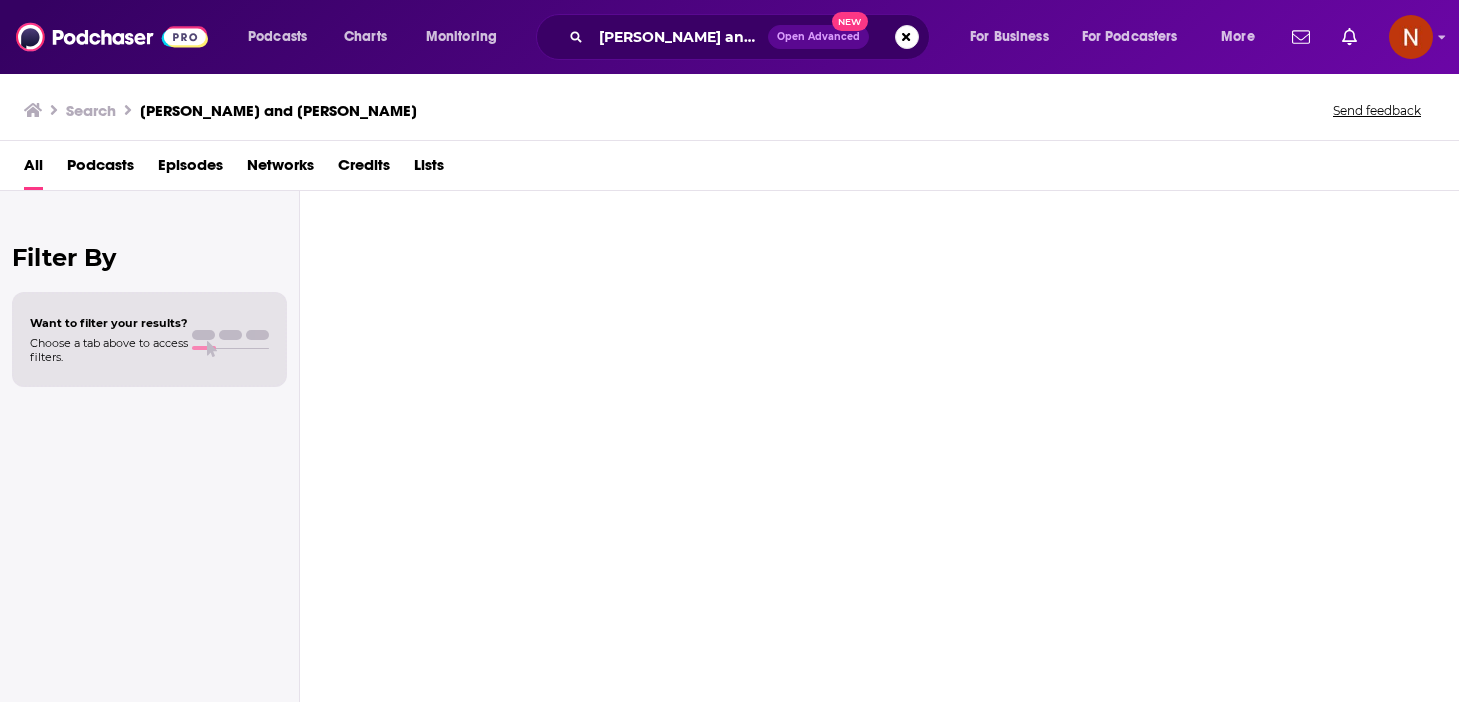scroll, scrollTop: 0, scrollLeft: 0, axis: both 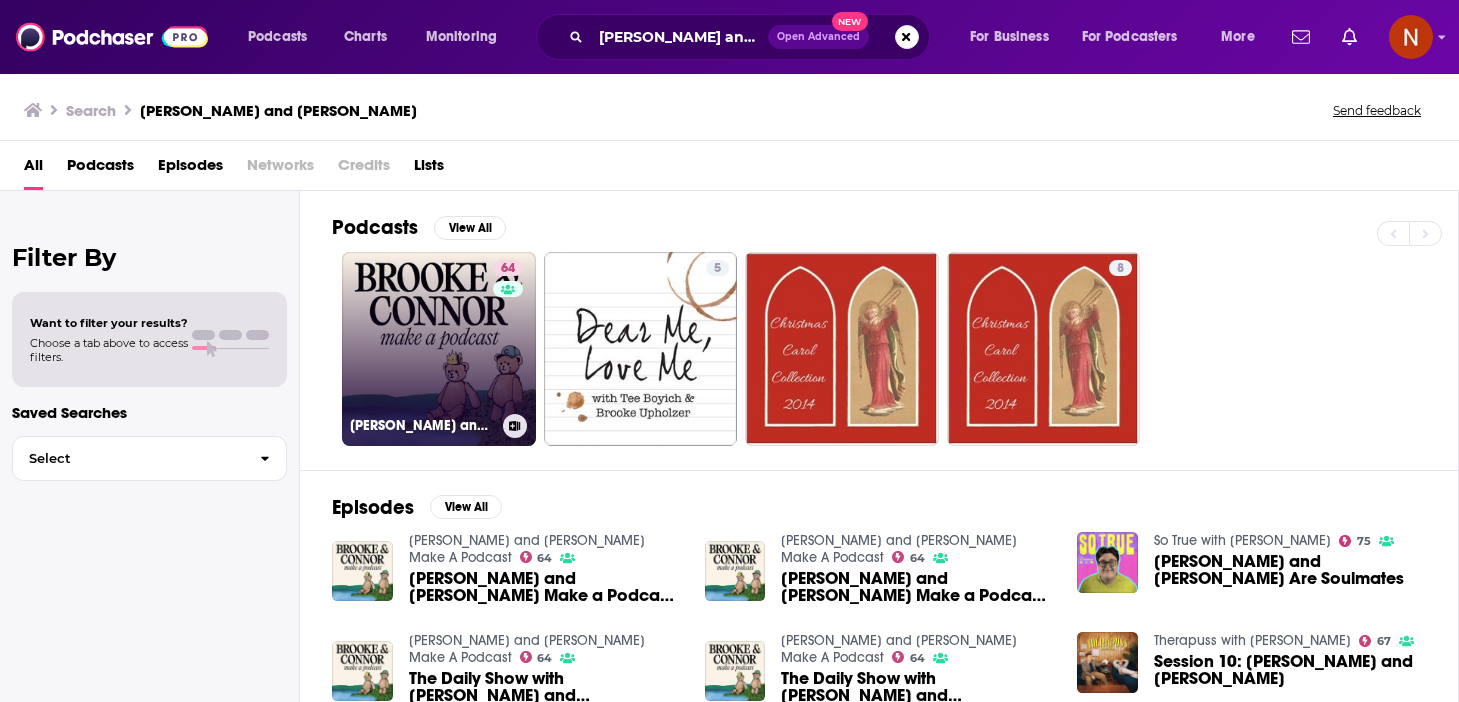 click on "[PERSON_NAME] and [PERSON_NAME] Make A Podcast" at bounding box center [422, 425] 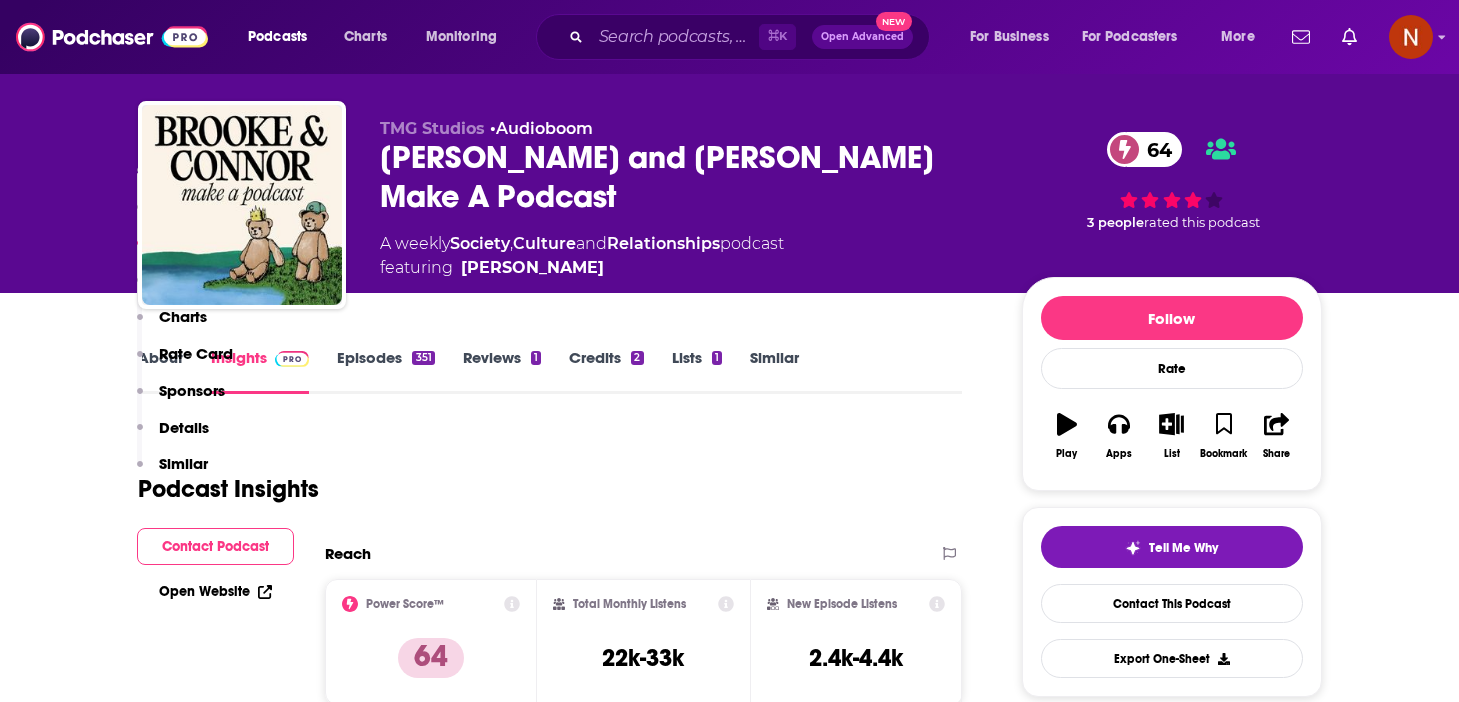 scroll, scrollTop: 0, scrollLeft: 0, axis: both 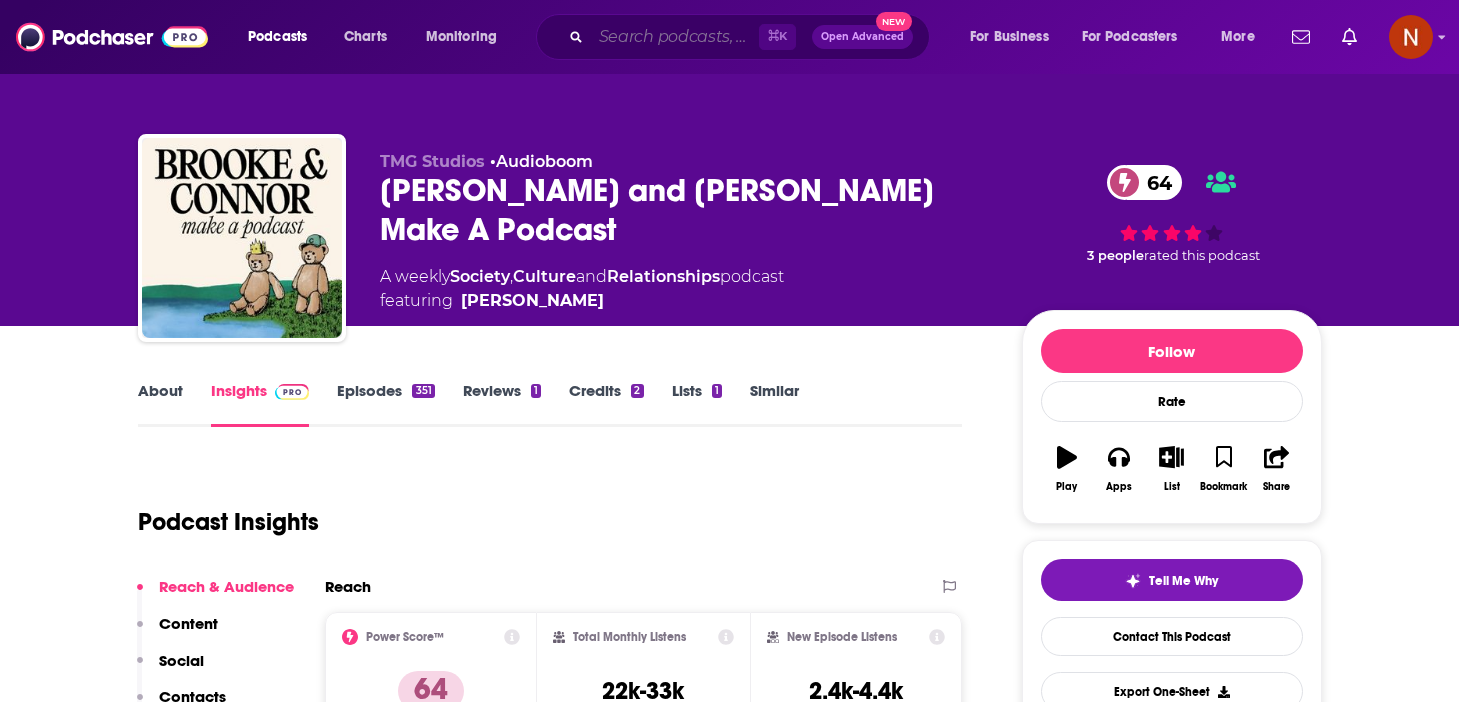 click at bounding box center (675, 37) 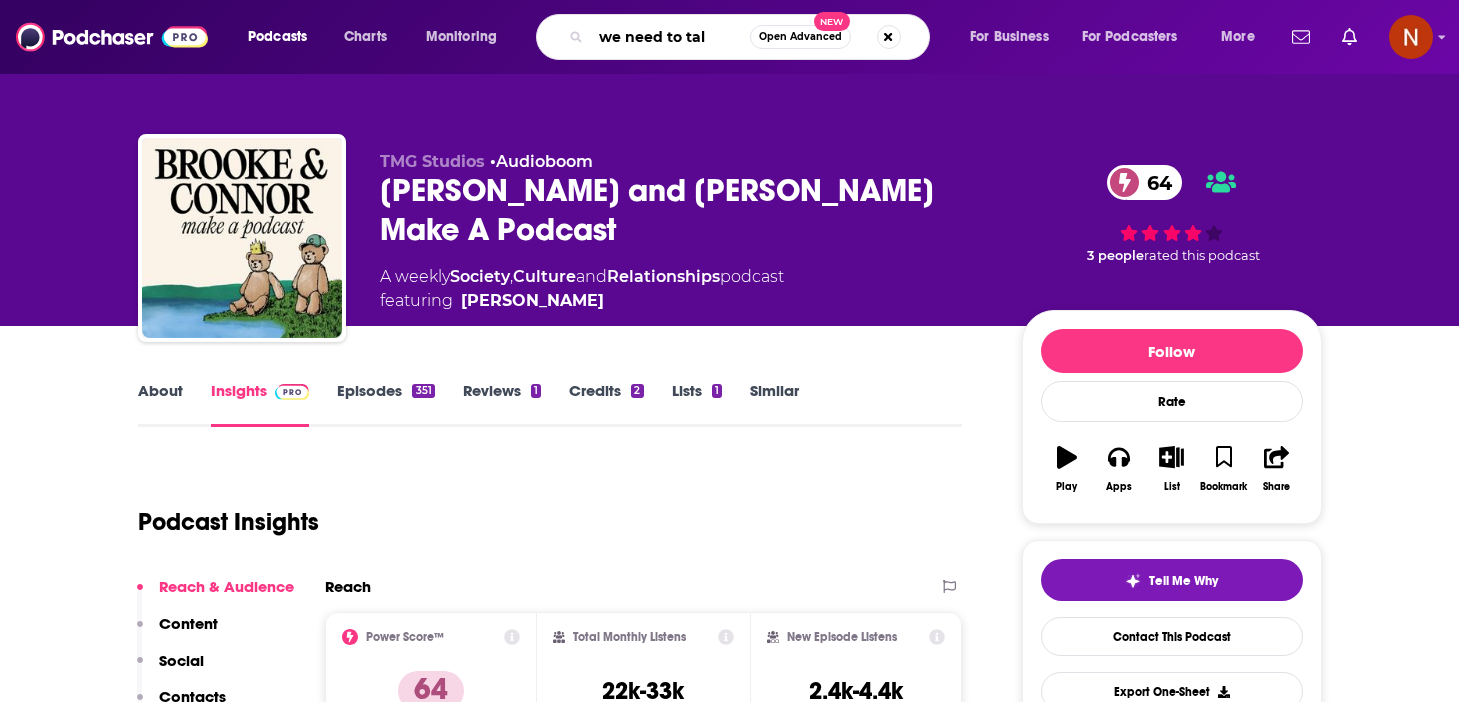 type on "we need to talk" 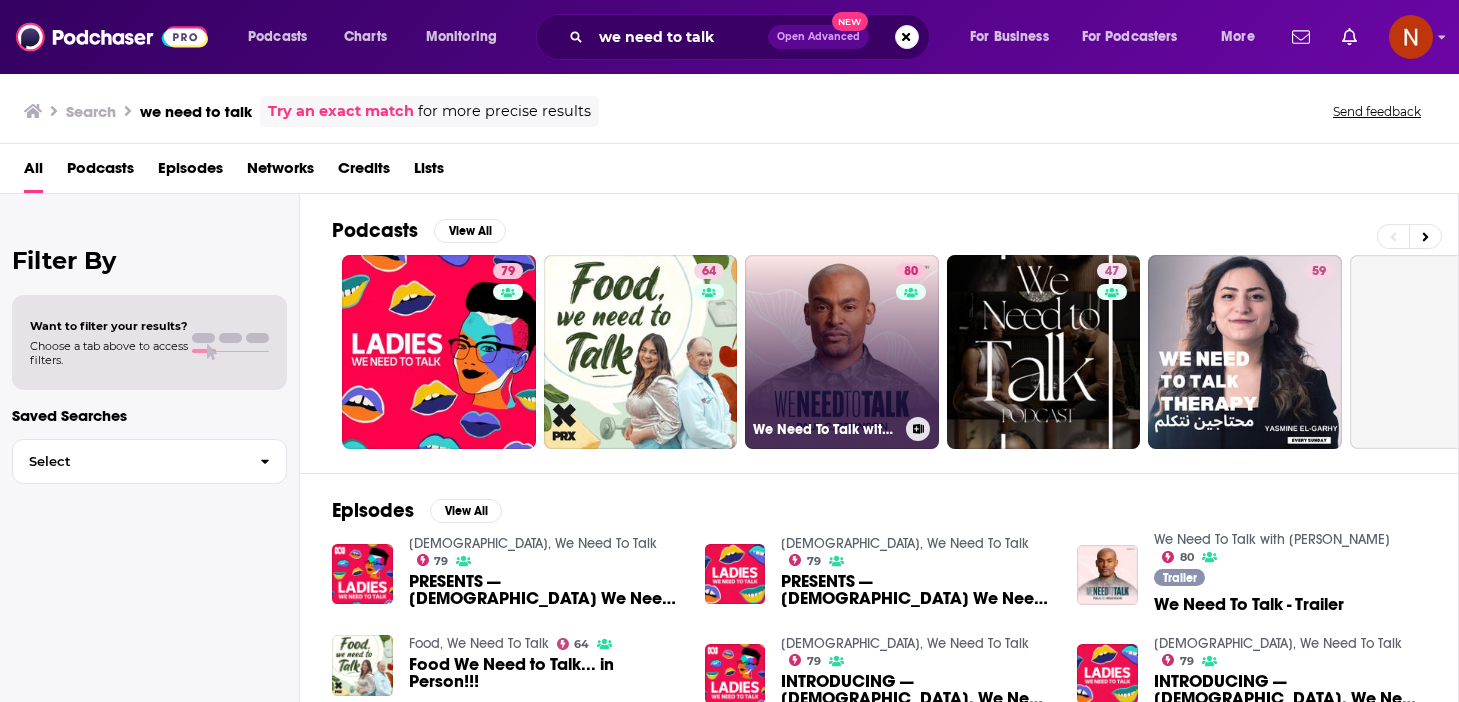 click on "80 We Need To Talk with Paul C. Brunson" at bounding box center [842, 352] 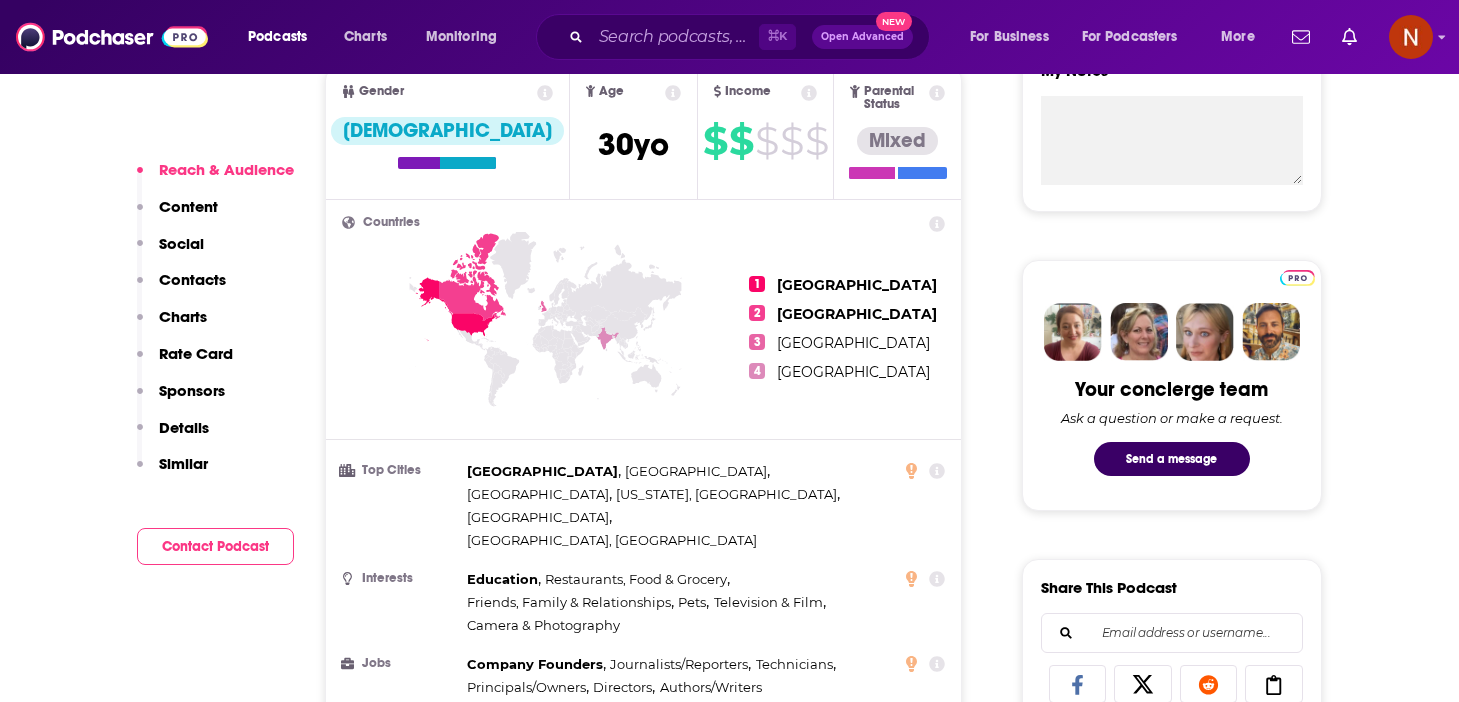 scroll, scrollTop: 775, scrollLeft: 0, axis: vertical 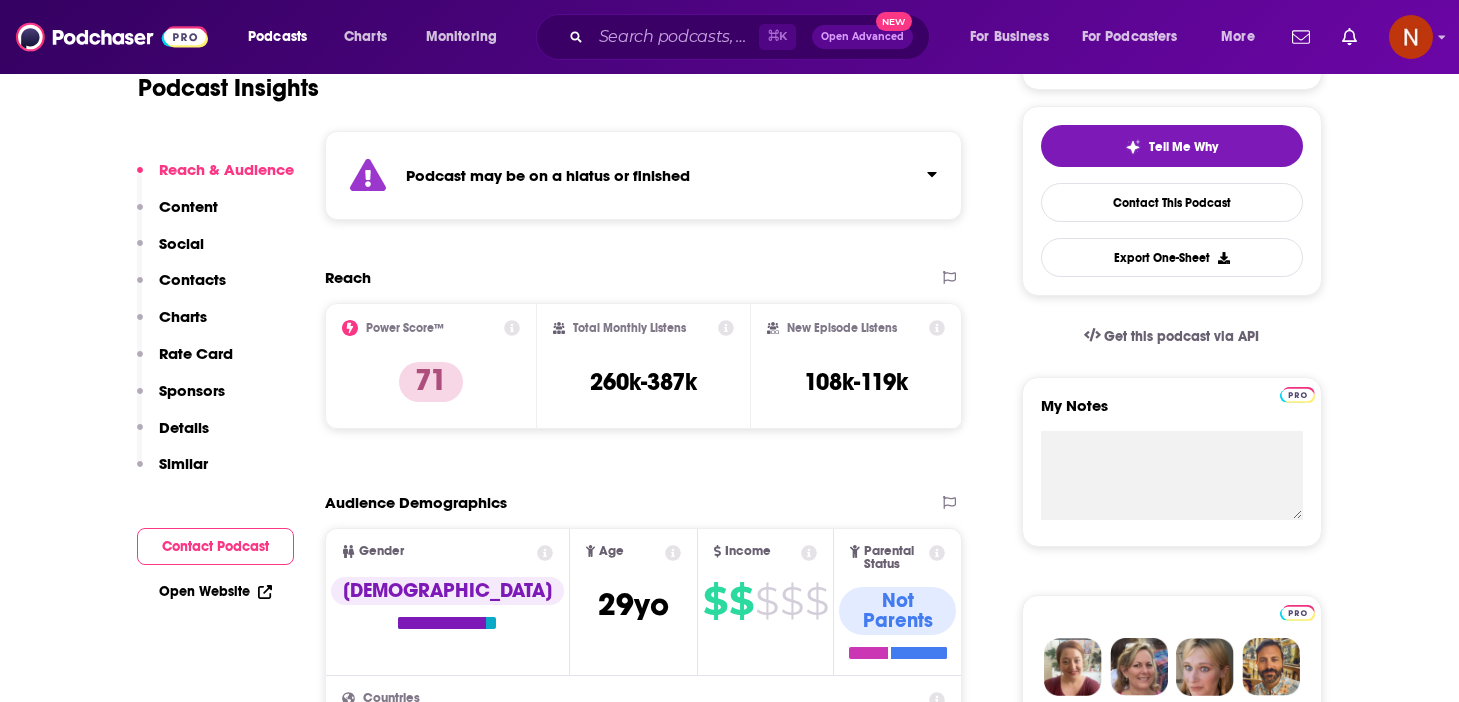 click on "Podcast may be on a hiatus or finished" at bounding box center (644, 175) 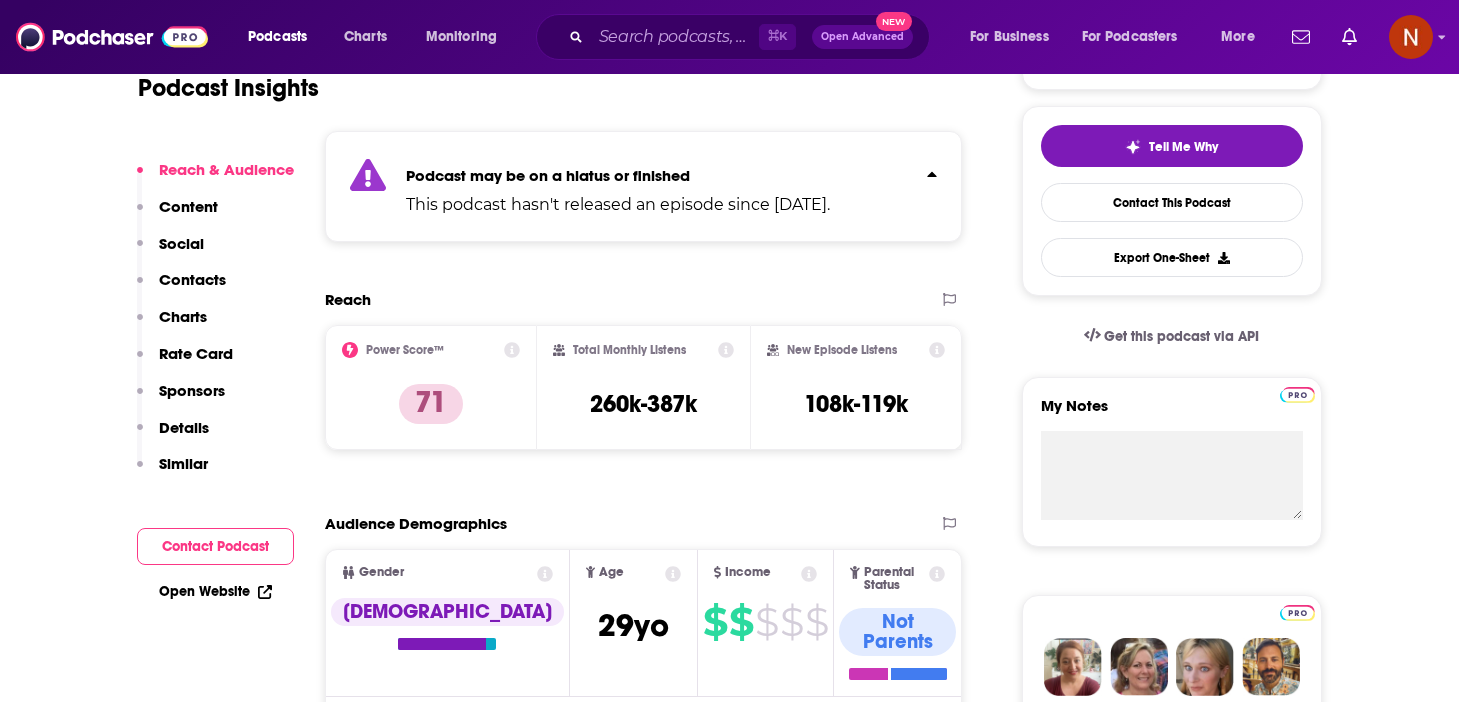 scroll, scrollTop: 435, scrollLeft: 0, axis: vertical 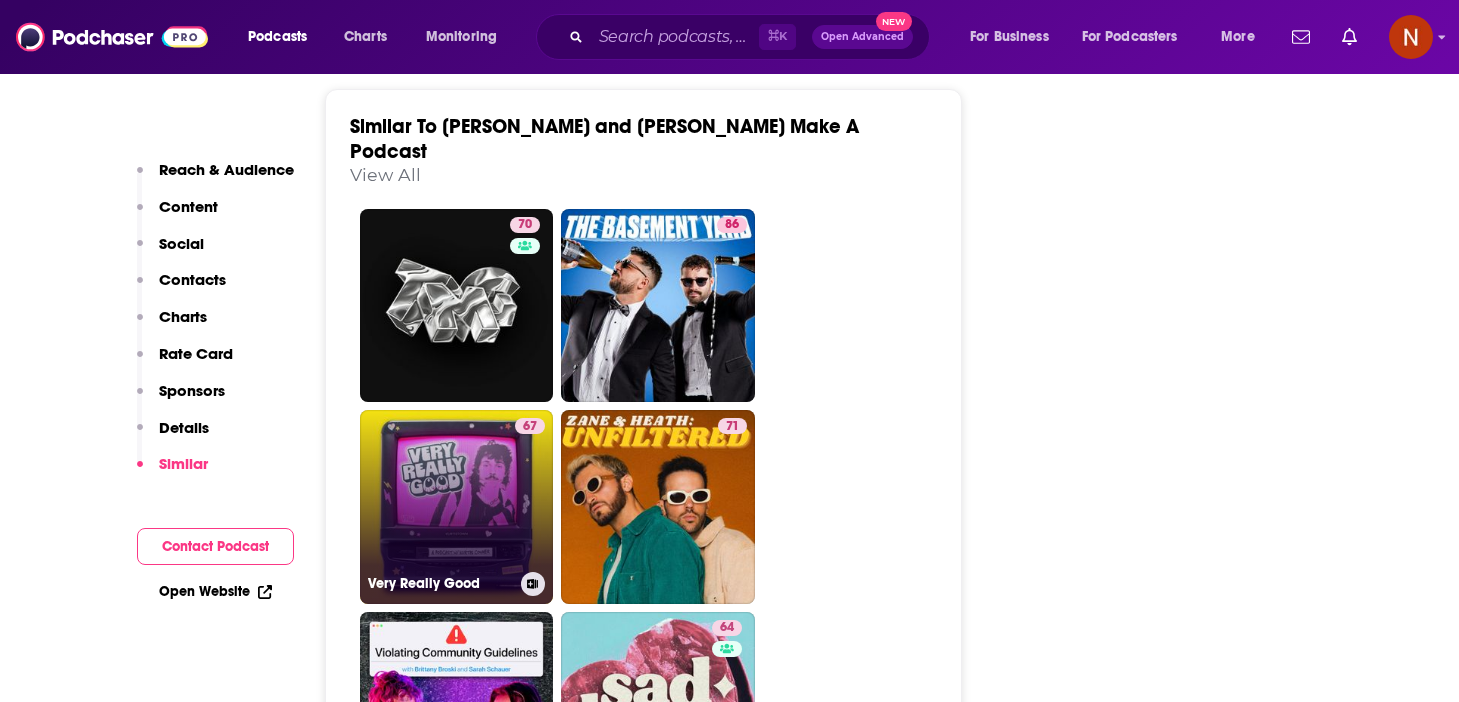 click on "67 Very Really Good" at bounding box center (457, 507) 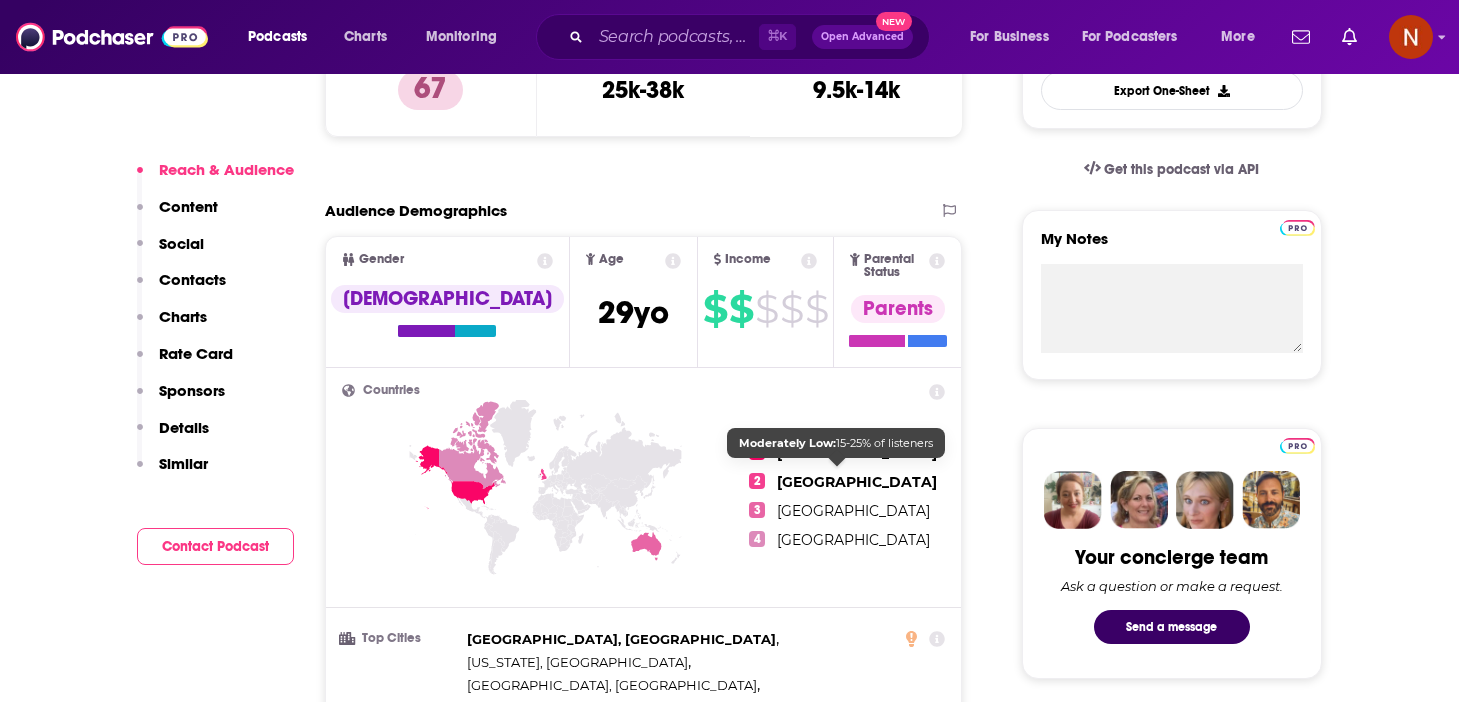 scroll, scrollTop: 0, scrollLeft: 0, axis: both 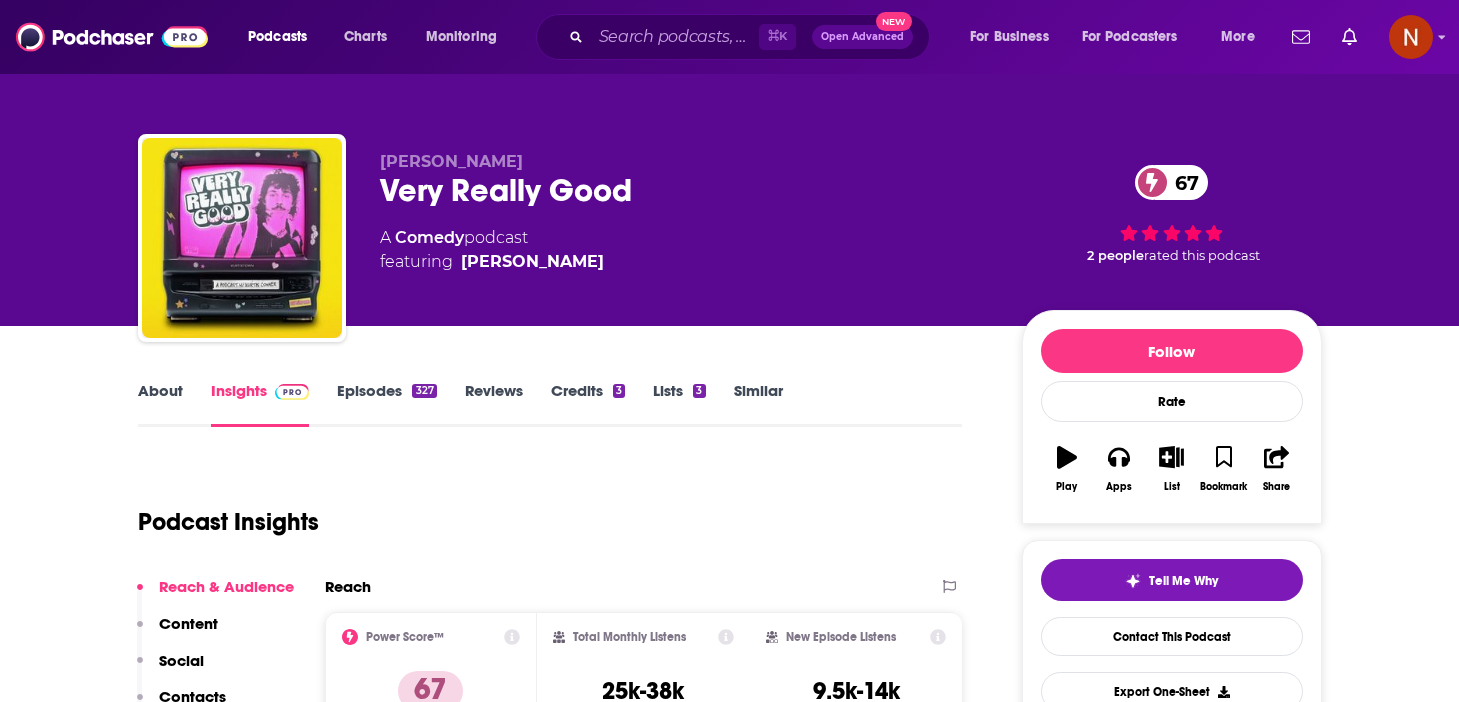 type on "[URL][DOMAIN_NAME]" 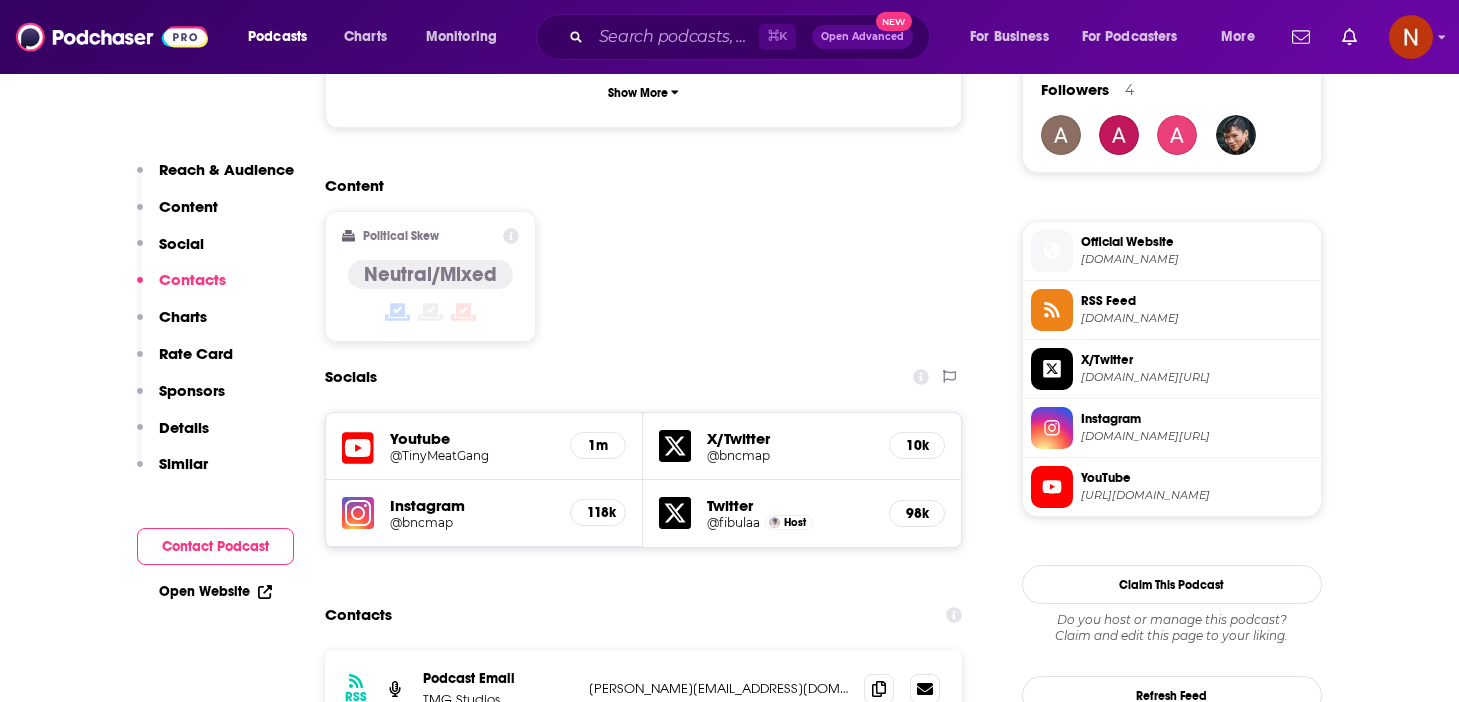 scroll, scrollTop: 1478, scrollLeft: 0, axis: vertical 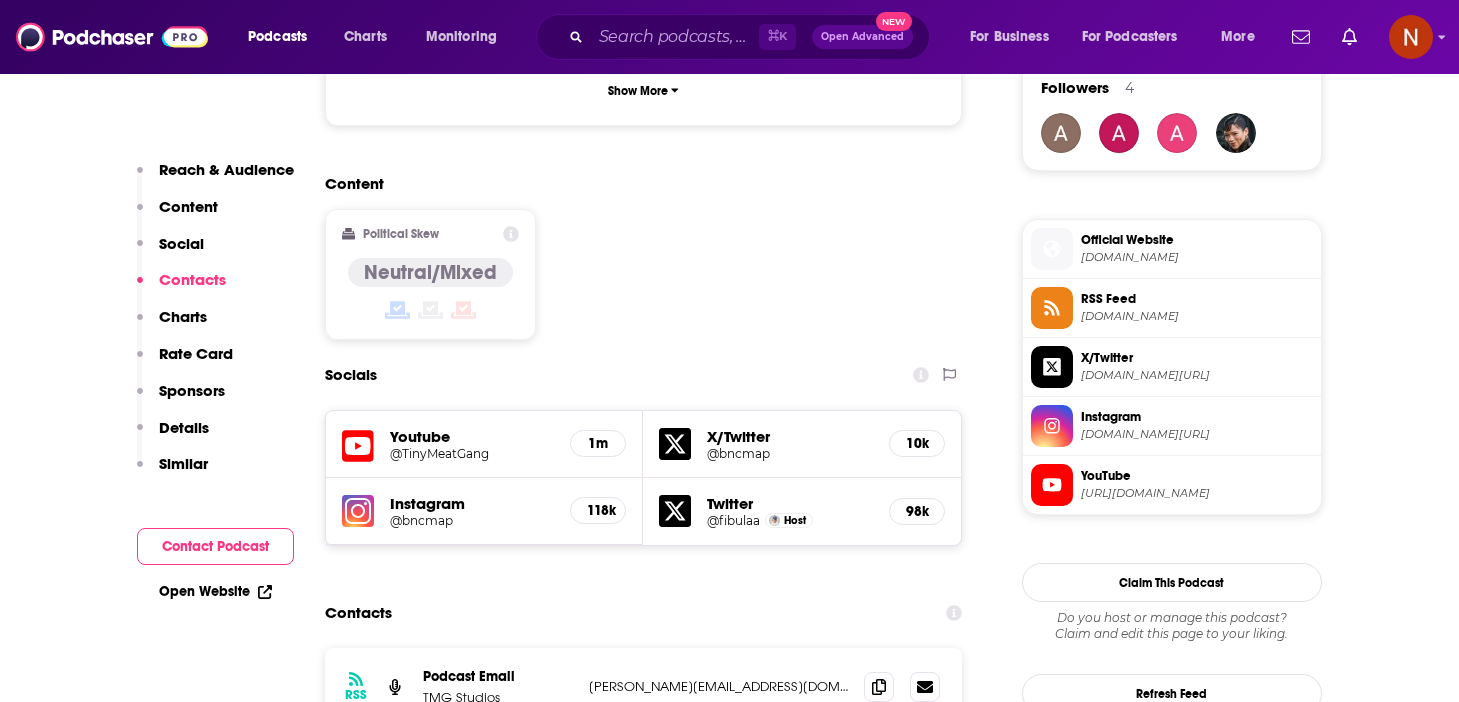 click on "@TinyMeatGang" at bounding box center (472, 453) 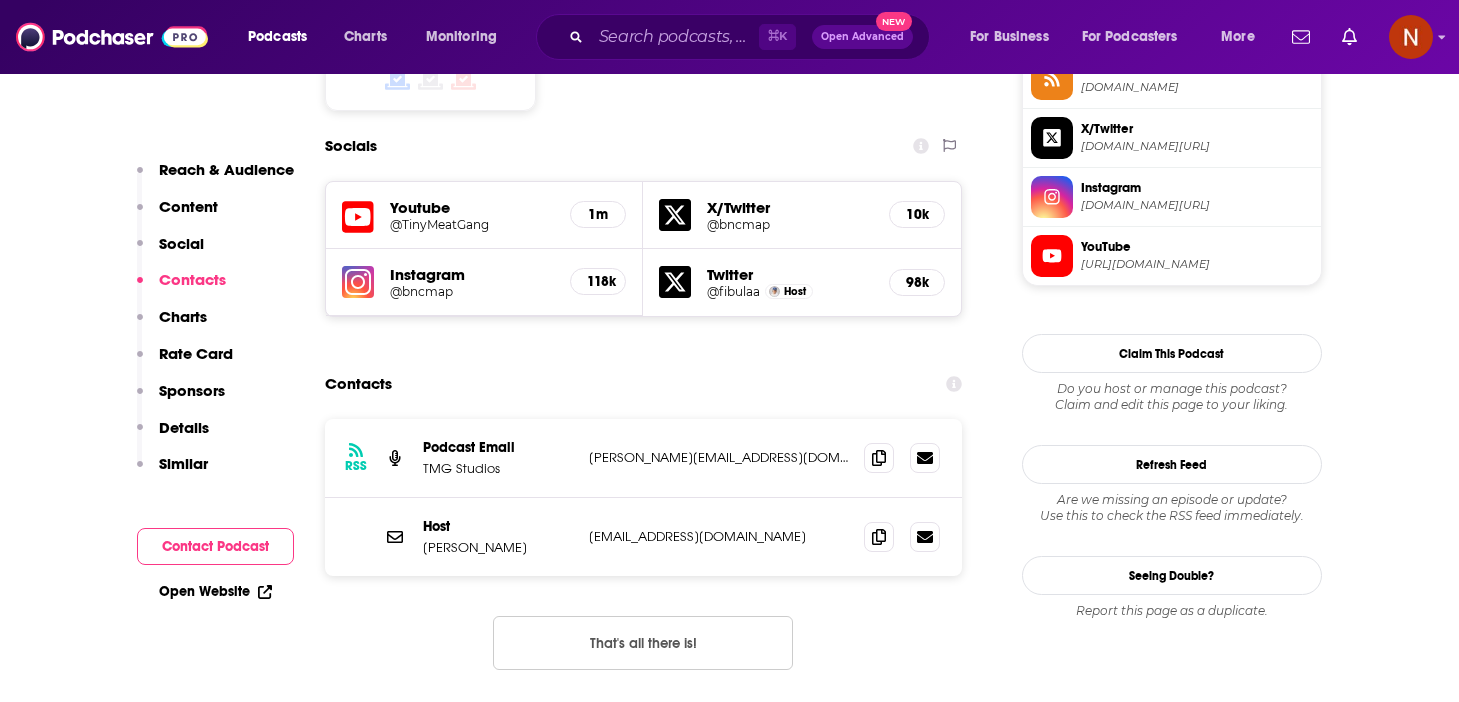 scroll, scrollTop: 1714, scrollLeft: 0, axis: vertical 